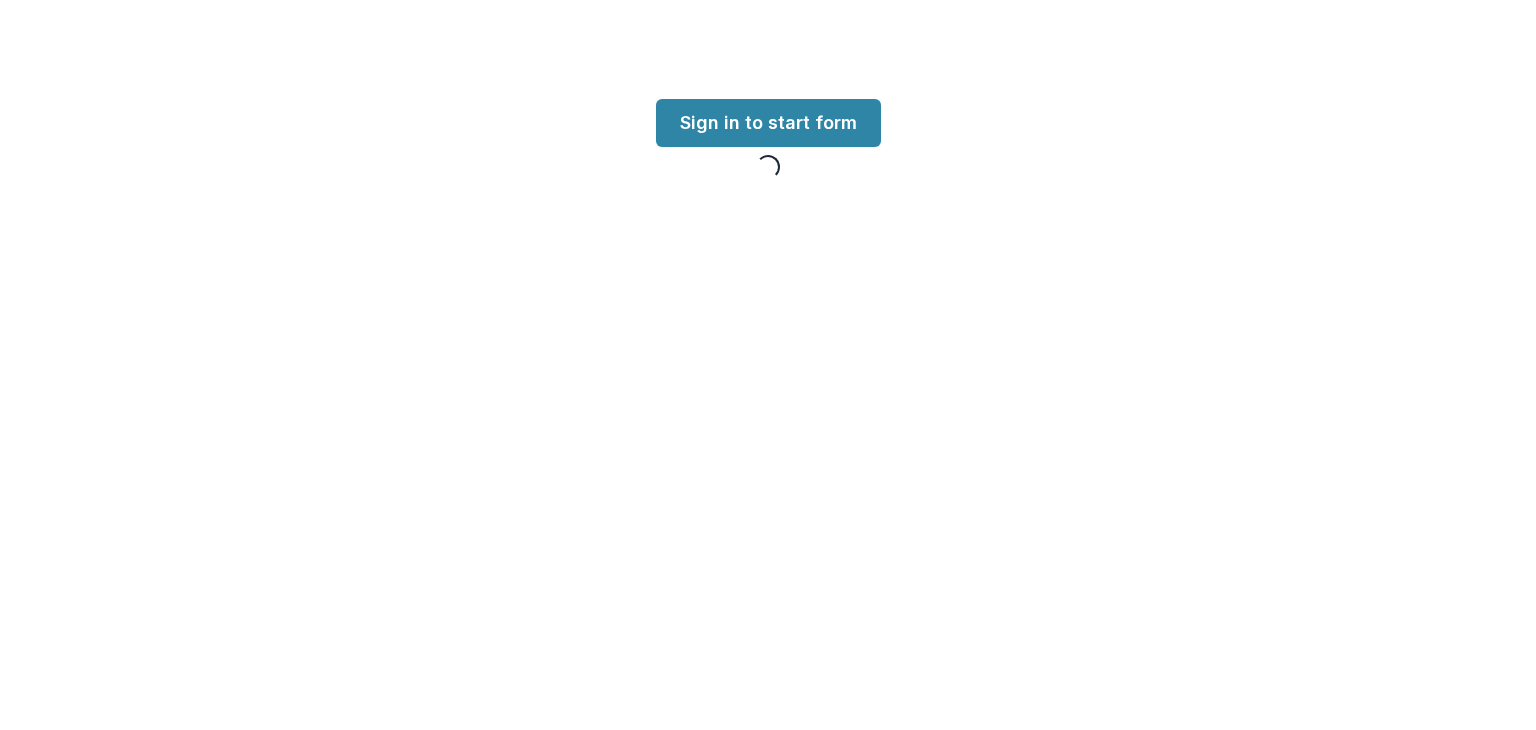 scroll, scrollTop: 0, scrollLeft: 0, axis: both 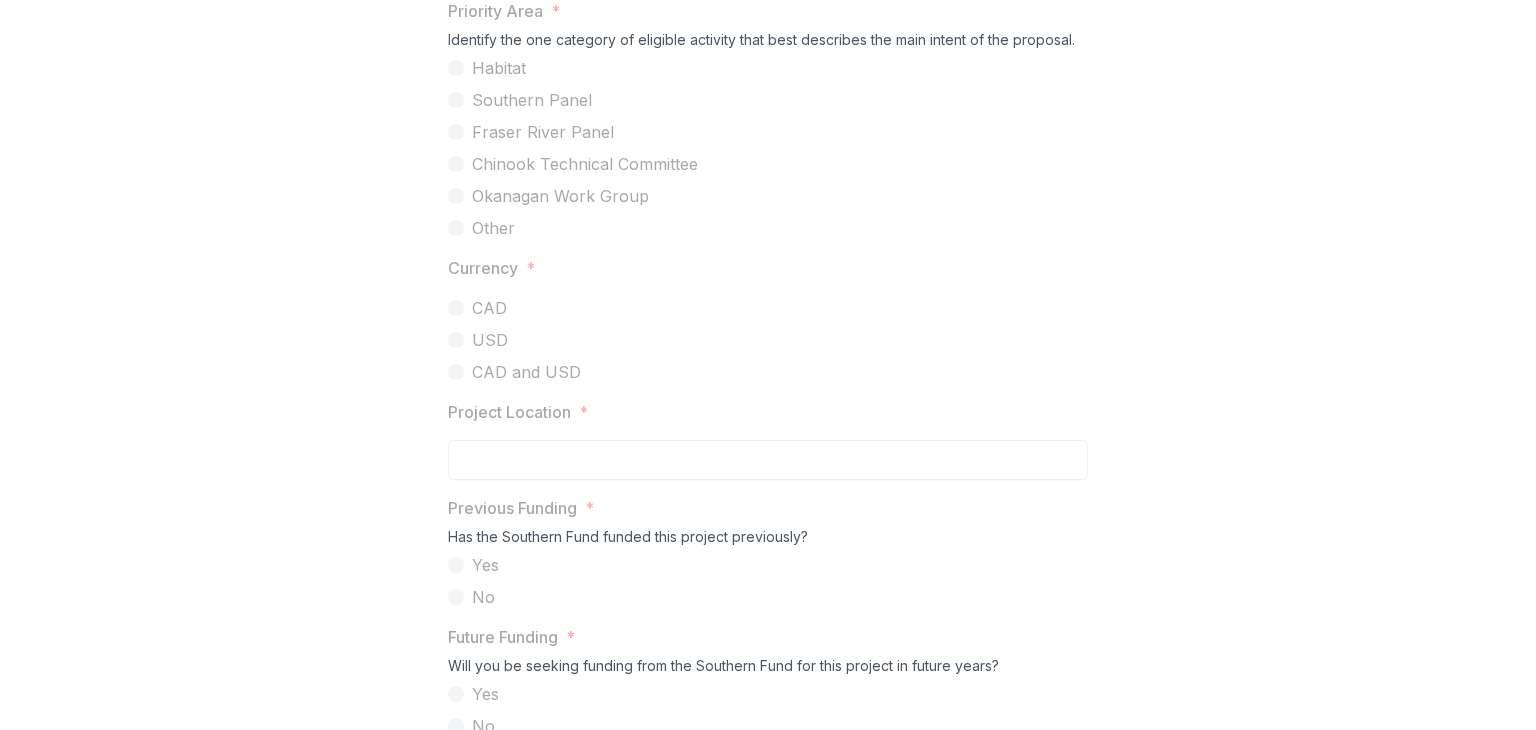 click at bounding box center (768, 292) 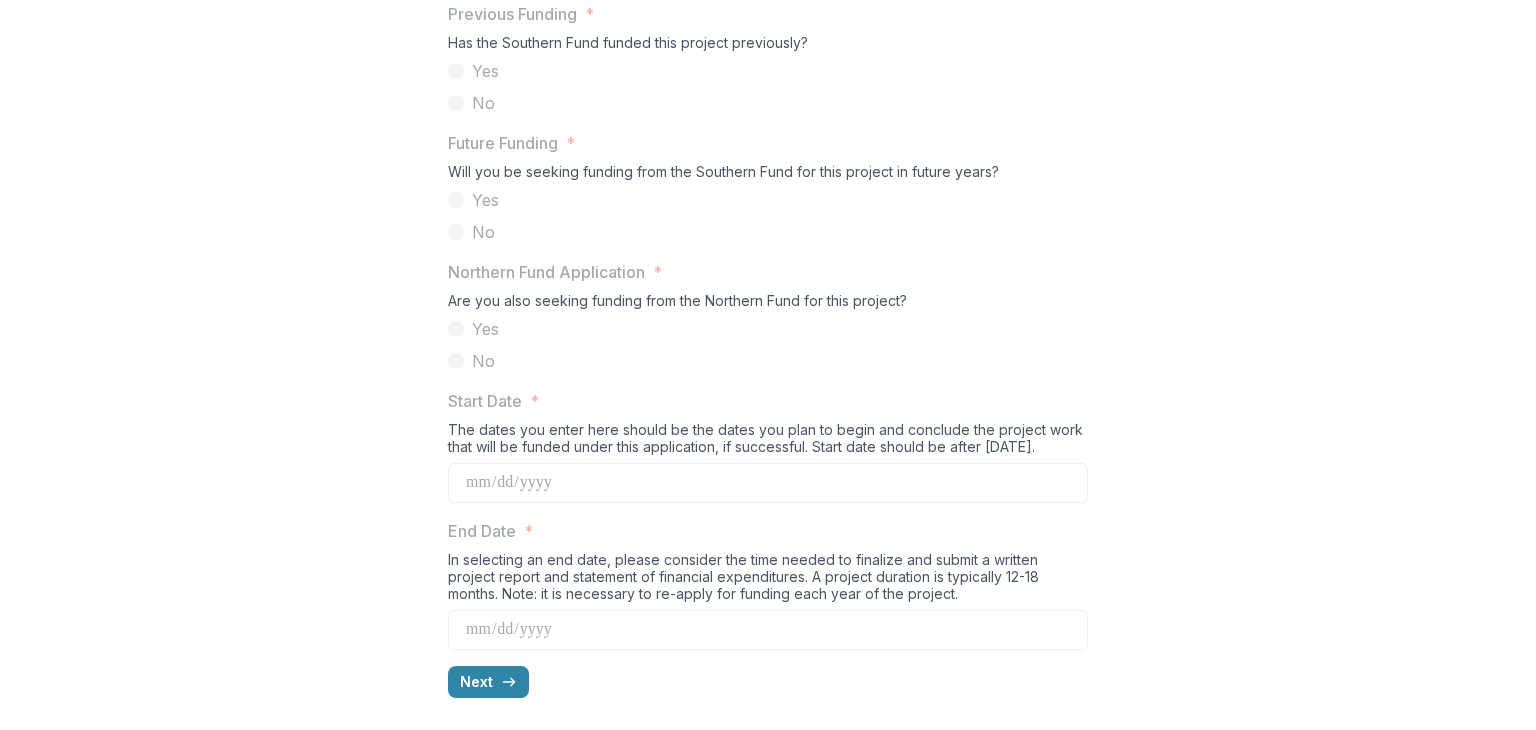 scroll, scrollTop: 1916, scrollLeft: 0, axis: vertical 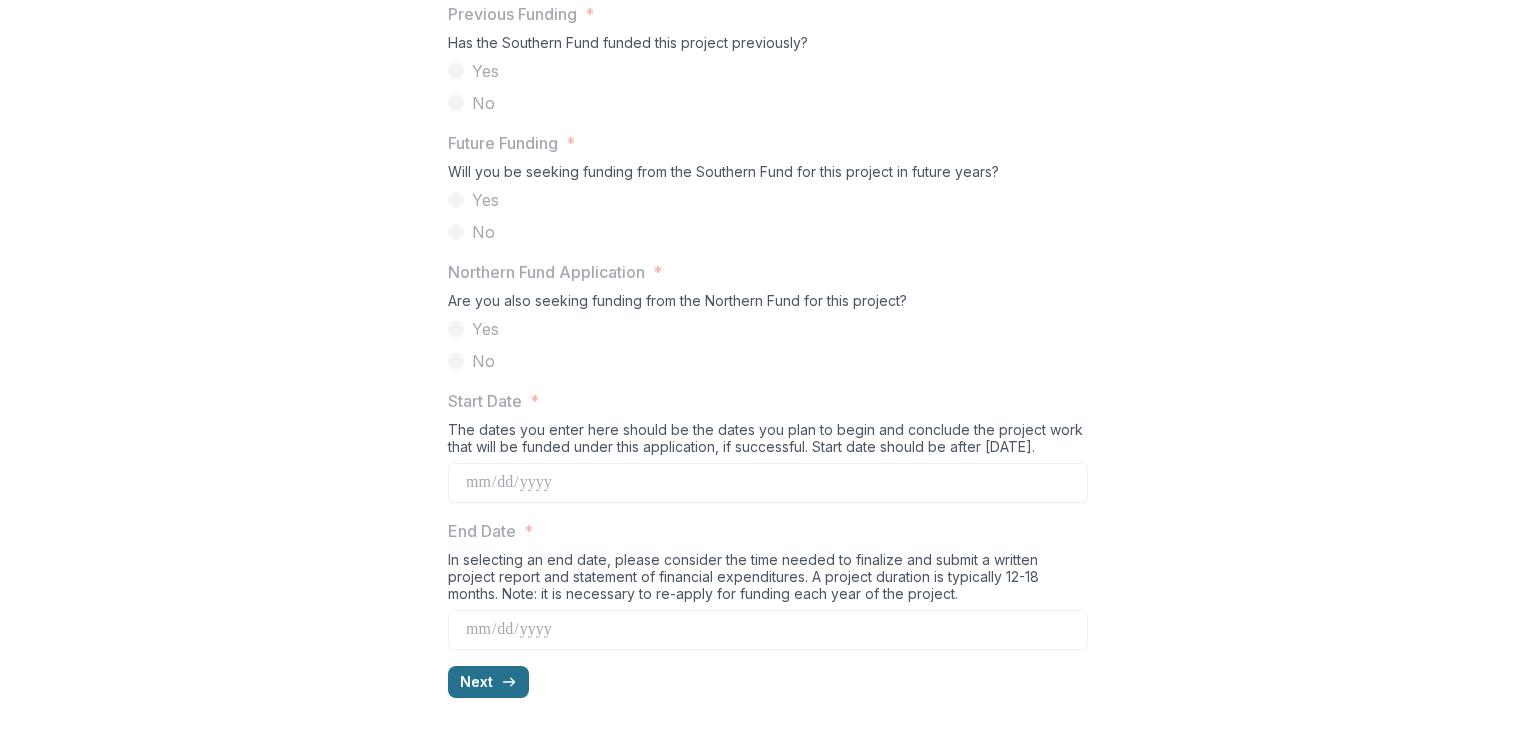 click on "Next" at bounding box center [488, 682] 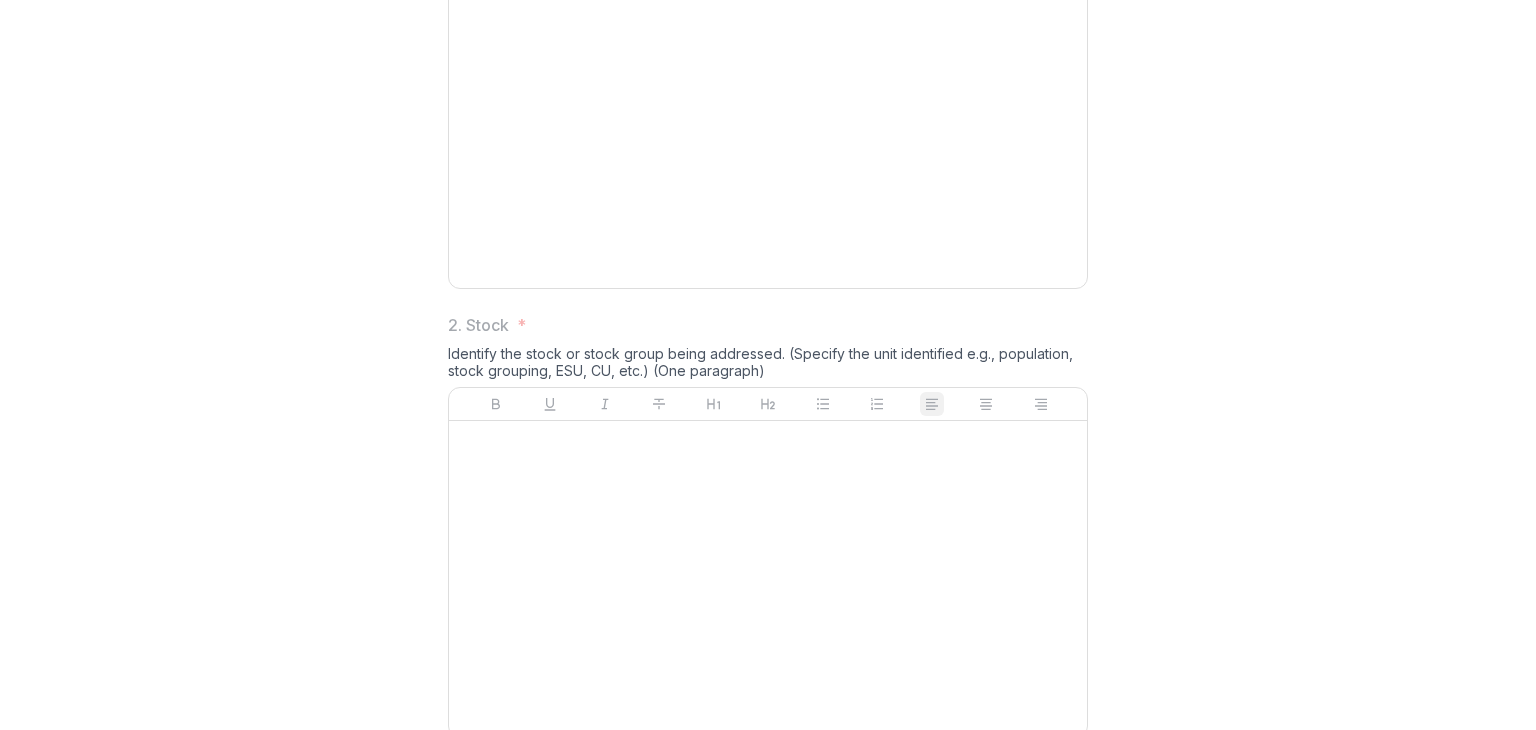 scroll, scrollTop: 0, scrollLeft: 0, axis: both 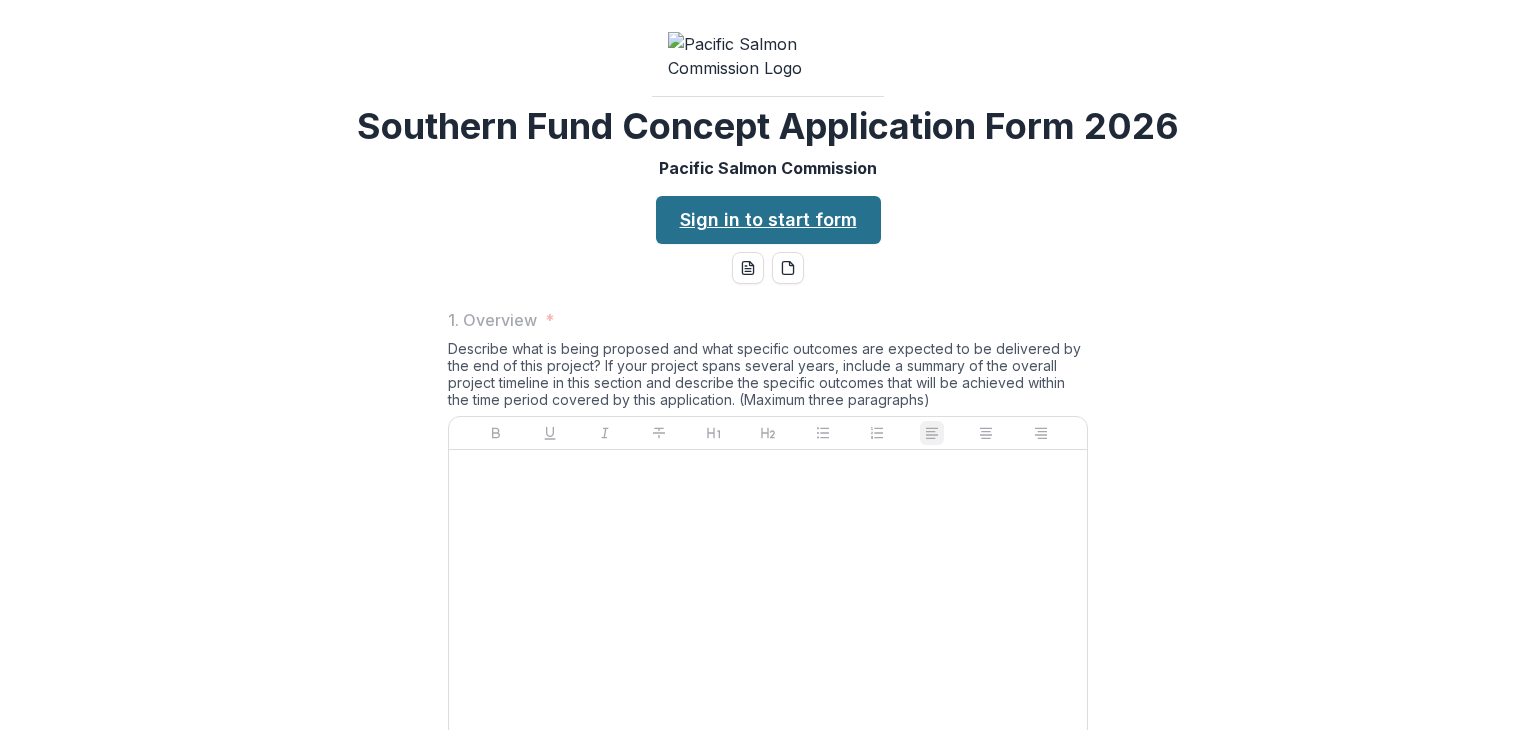 click on "Sign in to start form" at bounding box center (768, 220) 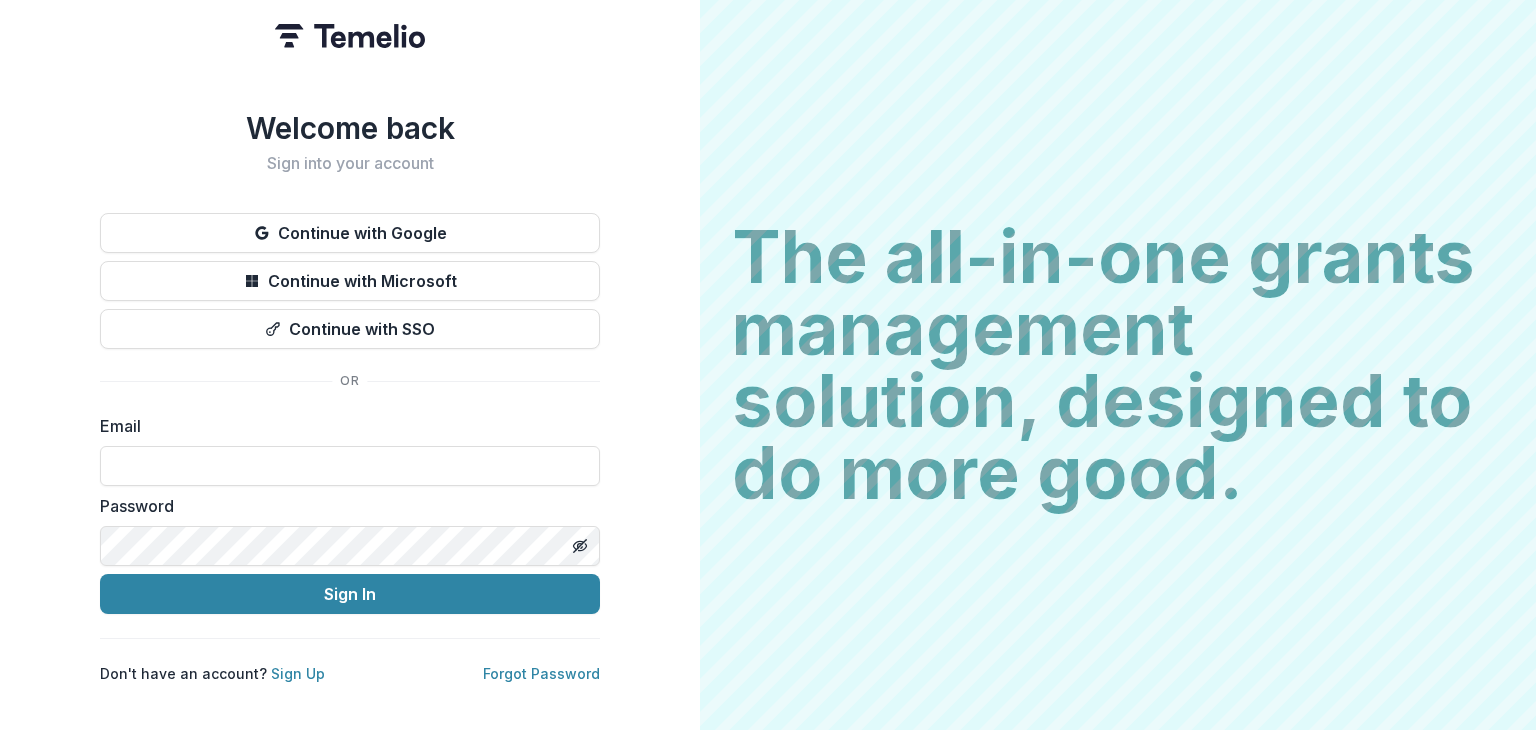 scroll, scrollTop: 0, scrollLeft: 0, axis: both 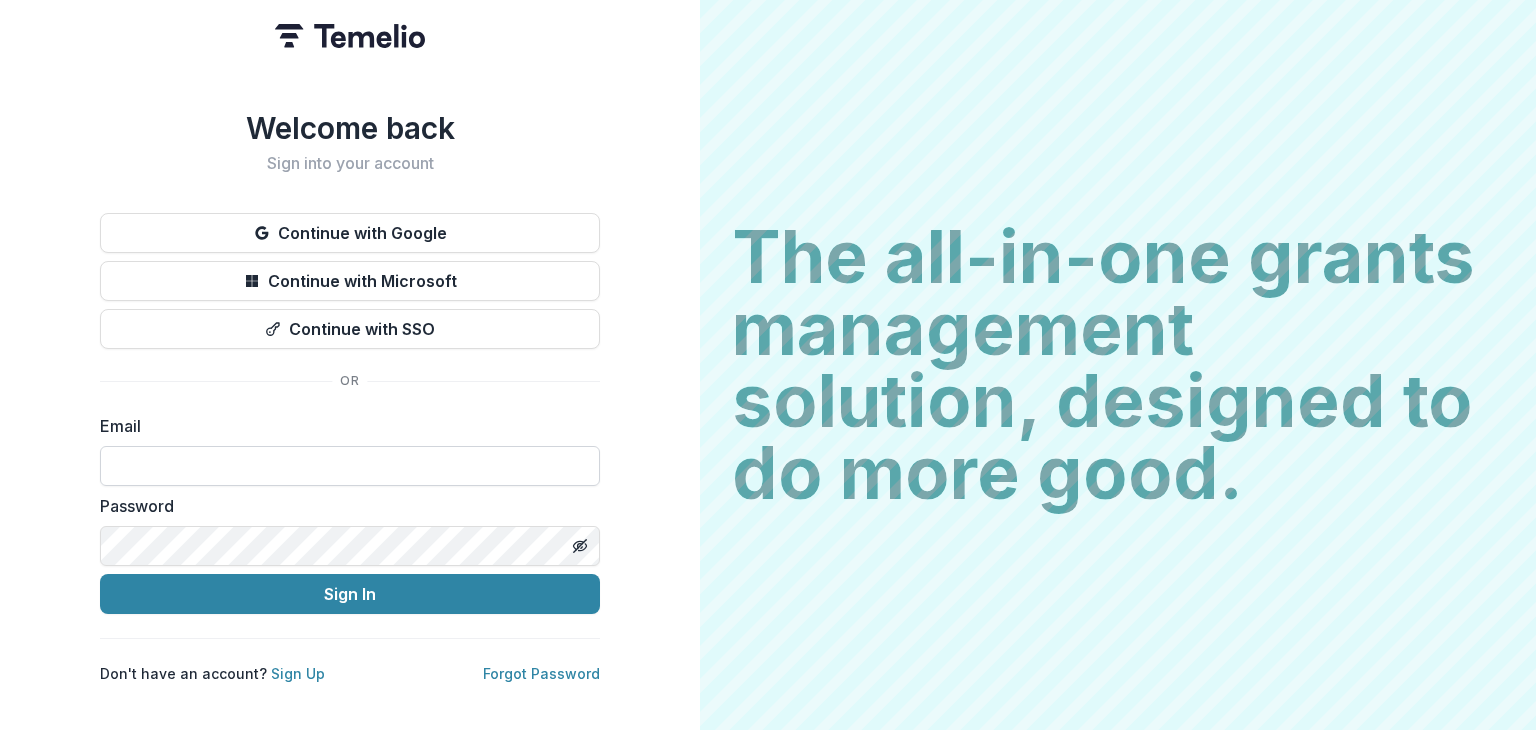 click at bounding box center [350, 466] 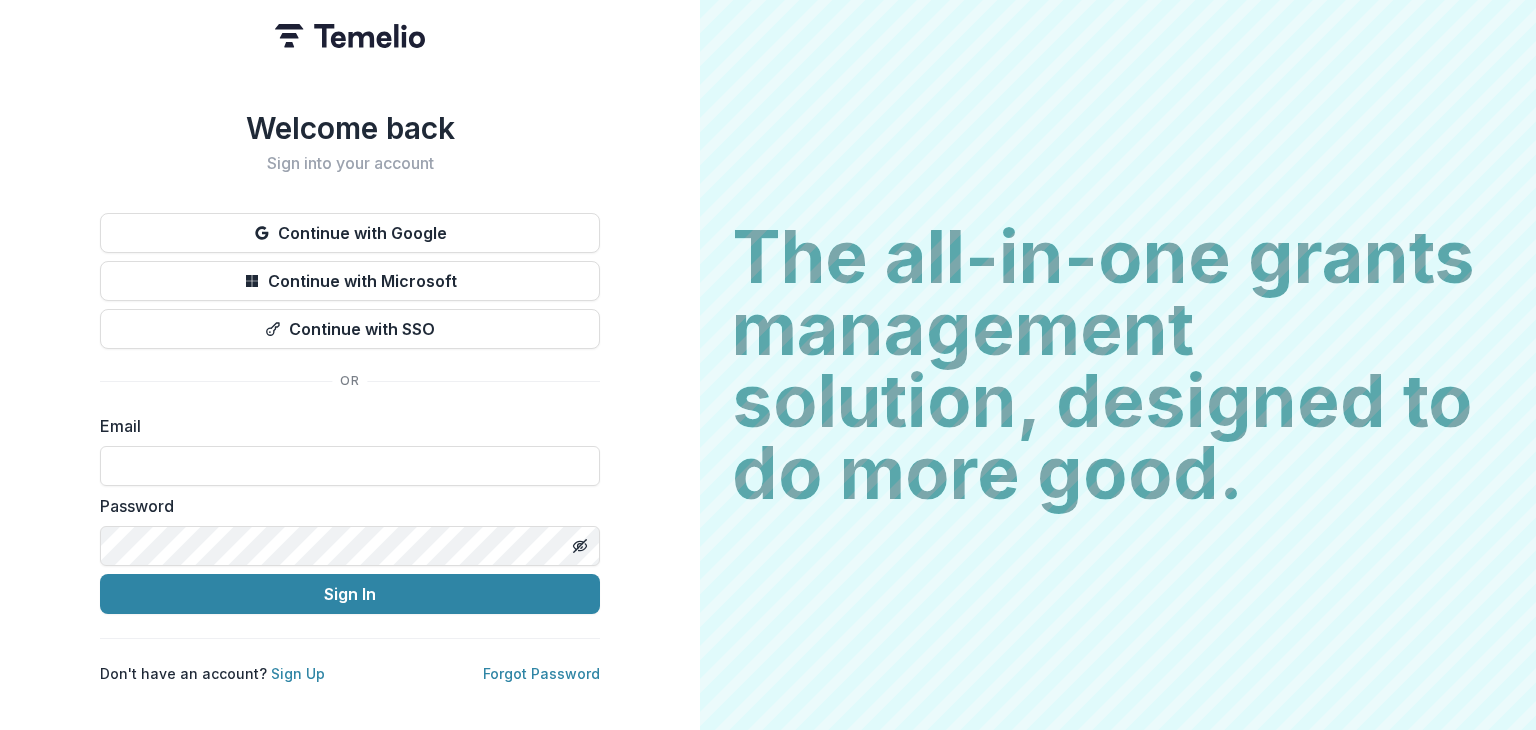 type on "**********" 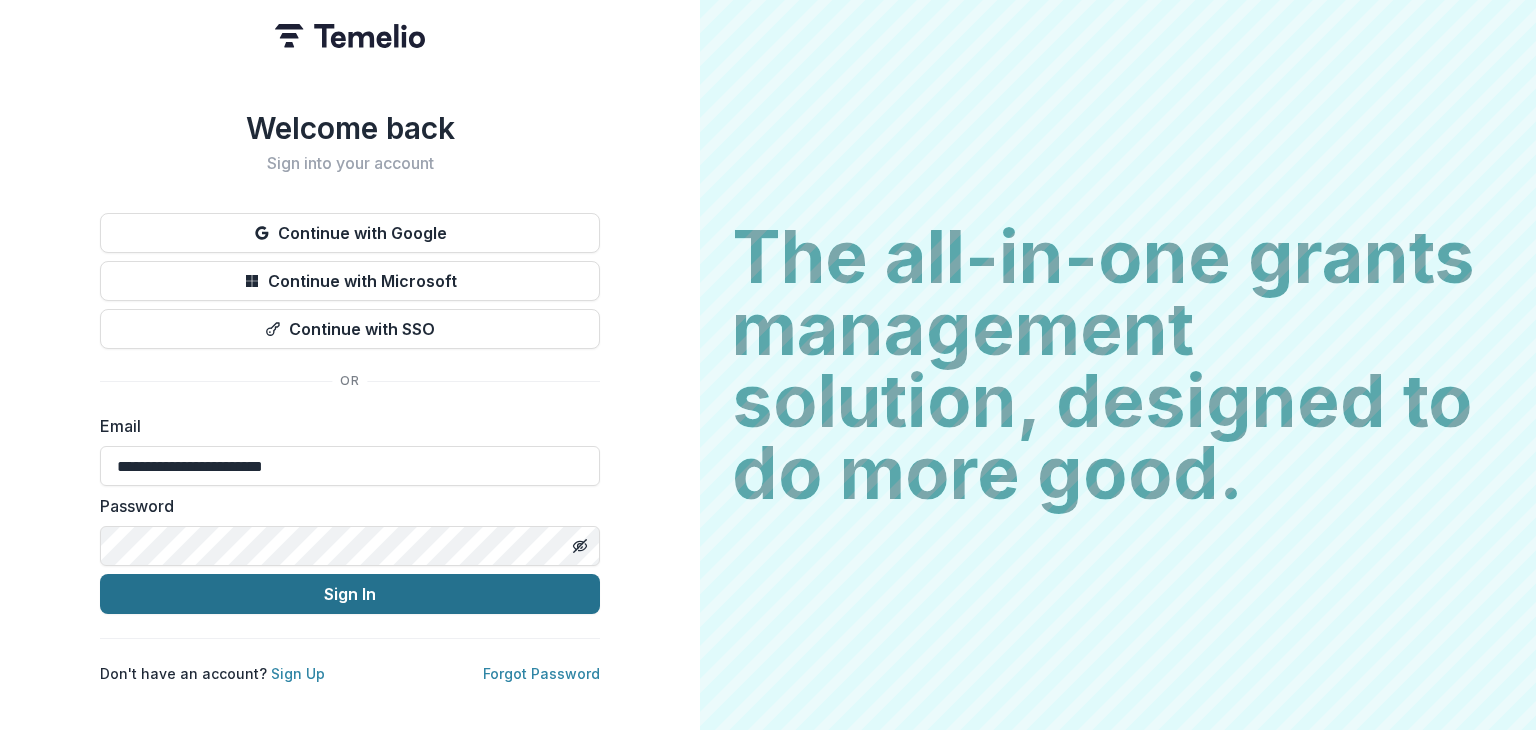 click on "Sign In" at bounding box center [350, 594] 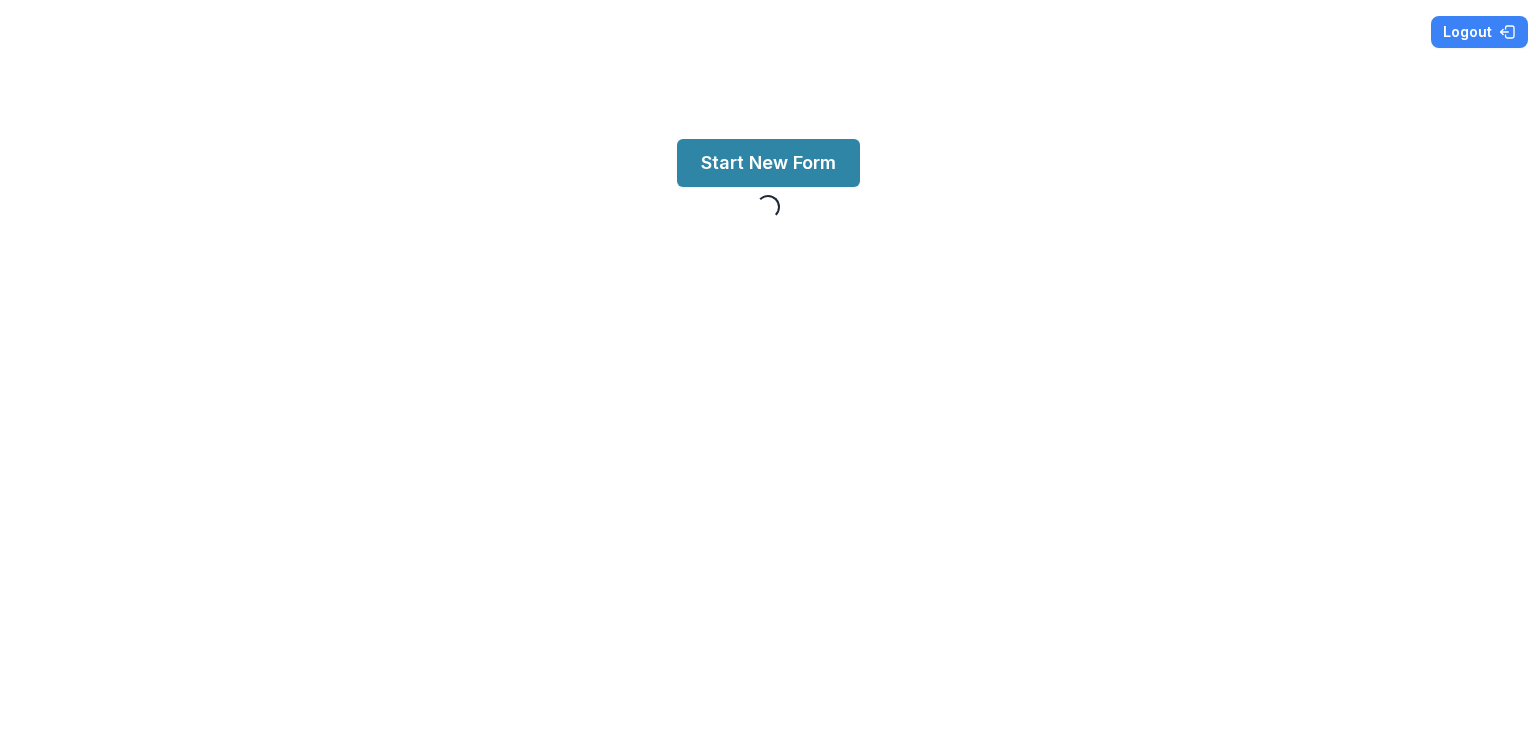 scroll, scrollTop: 0, scrollLeft: 0, axis: both 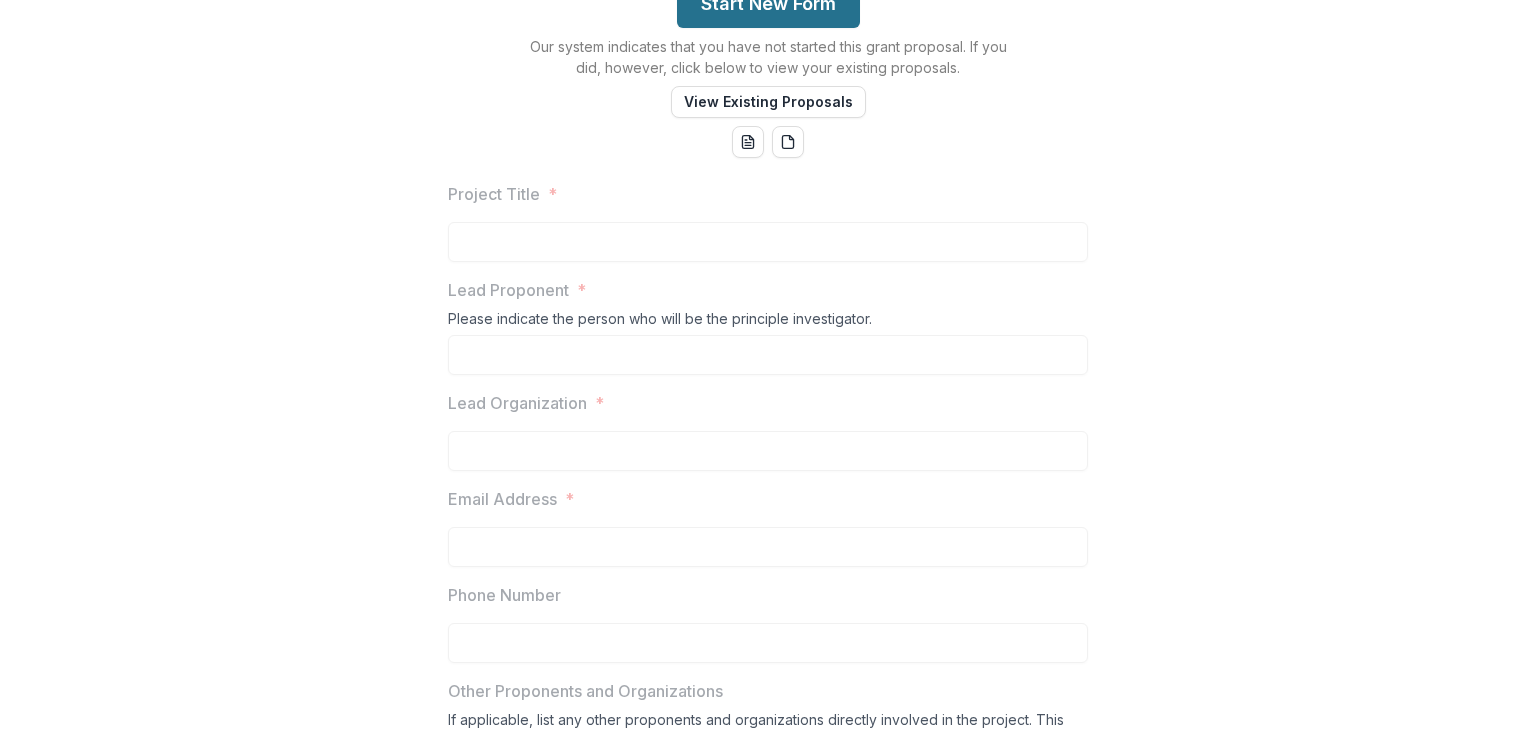 click on "Start New Form" at bounding box center [768, 4] 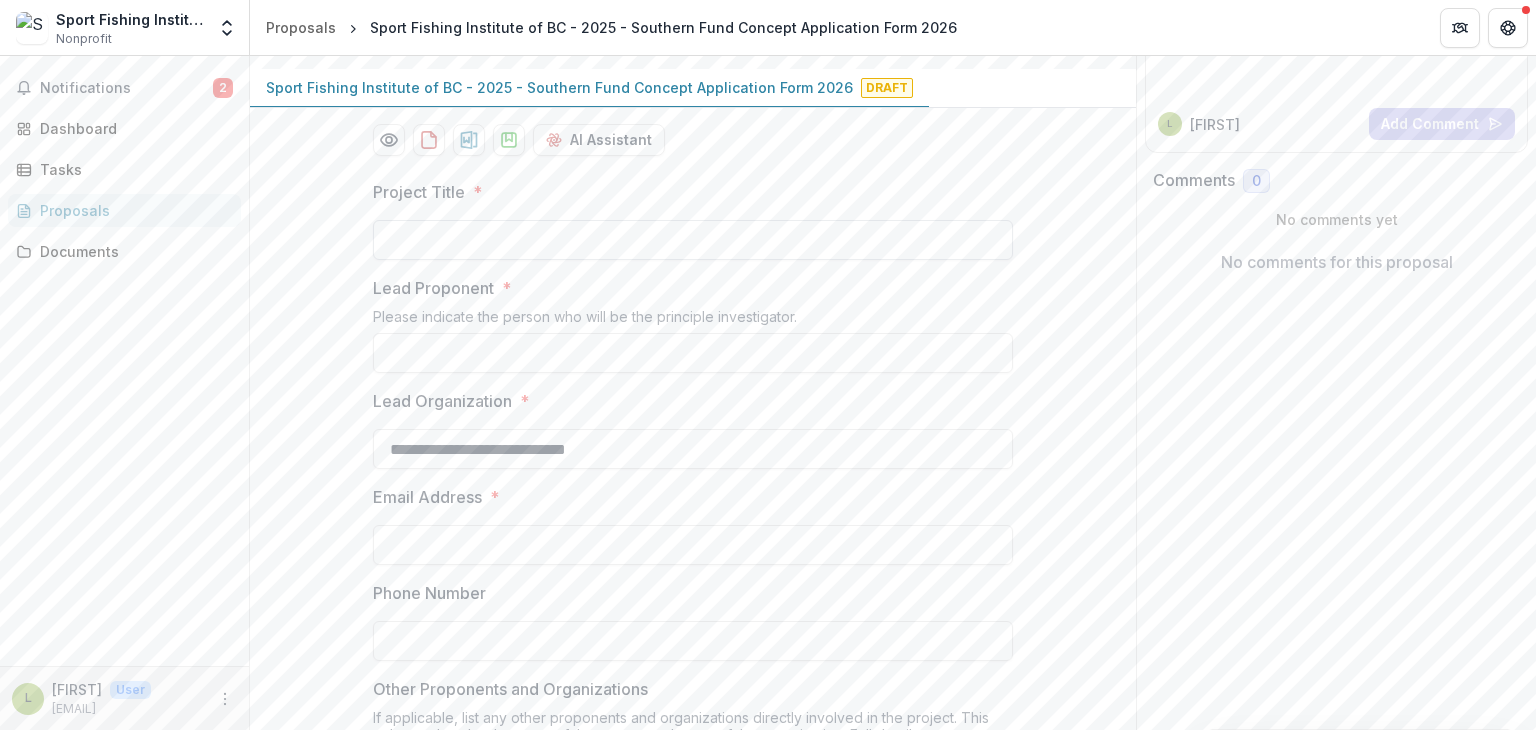 scroll, scrollTop: 260, scrollLeft: 0, axis: vertical 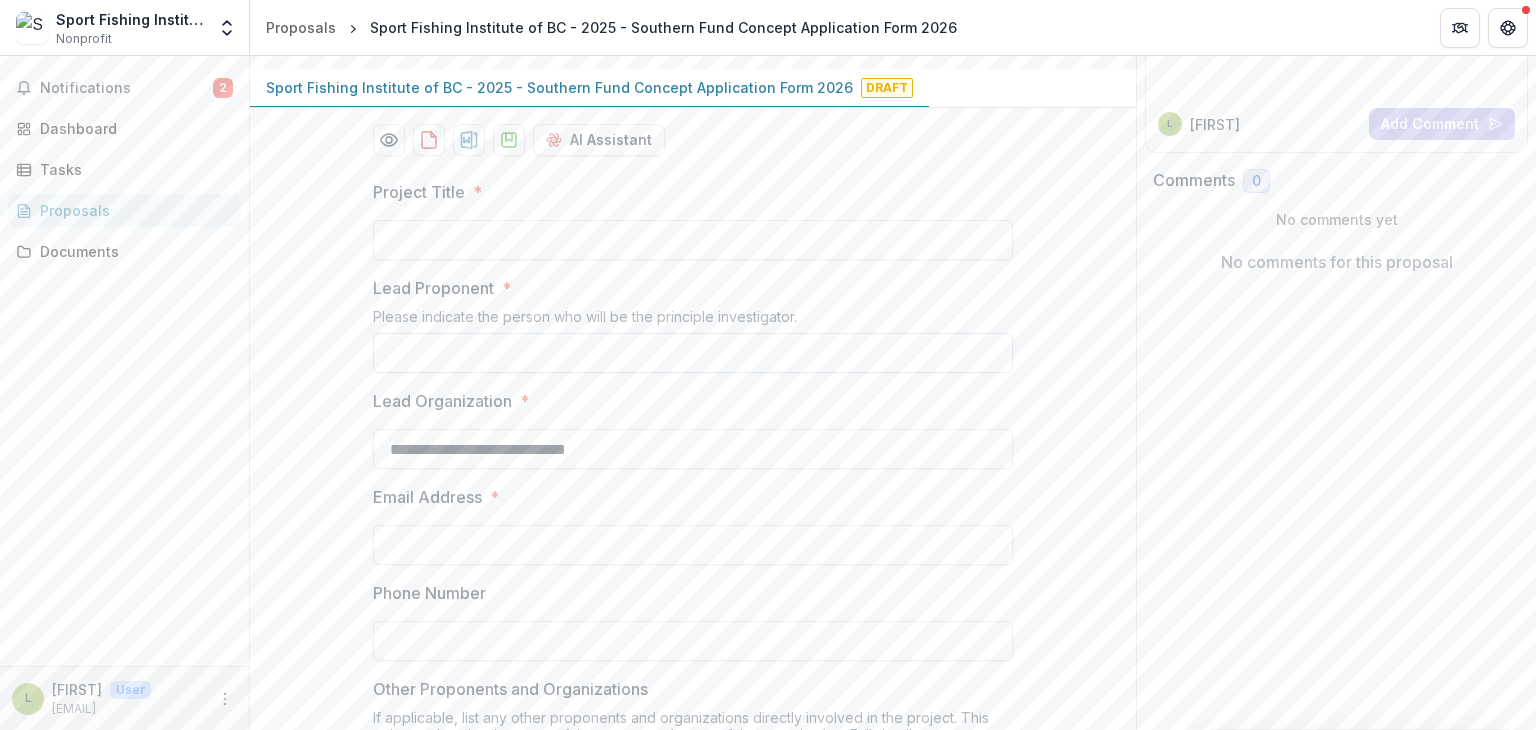 click on "Lead Proponent *" at bounding box center (693, 353) 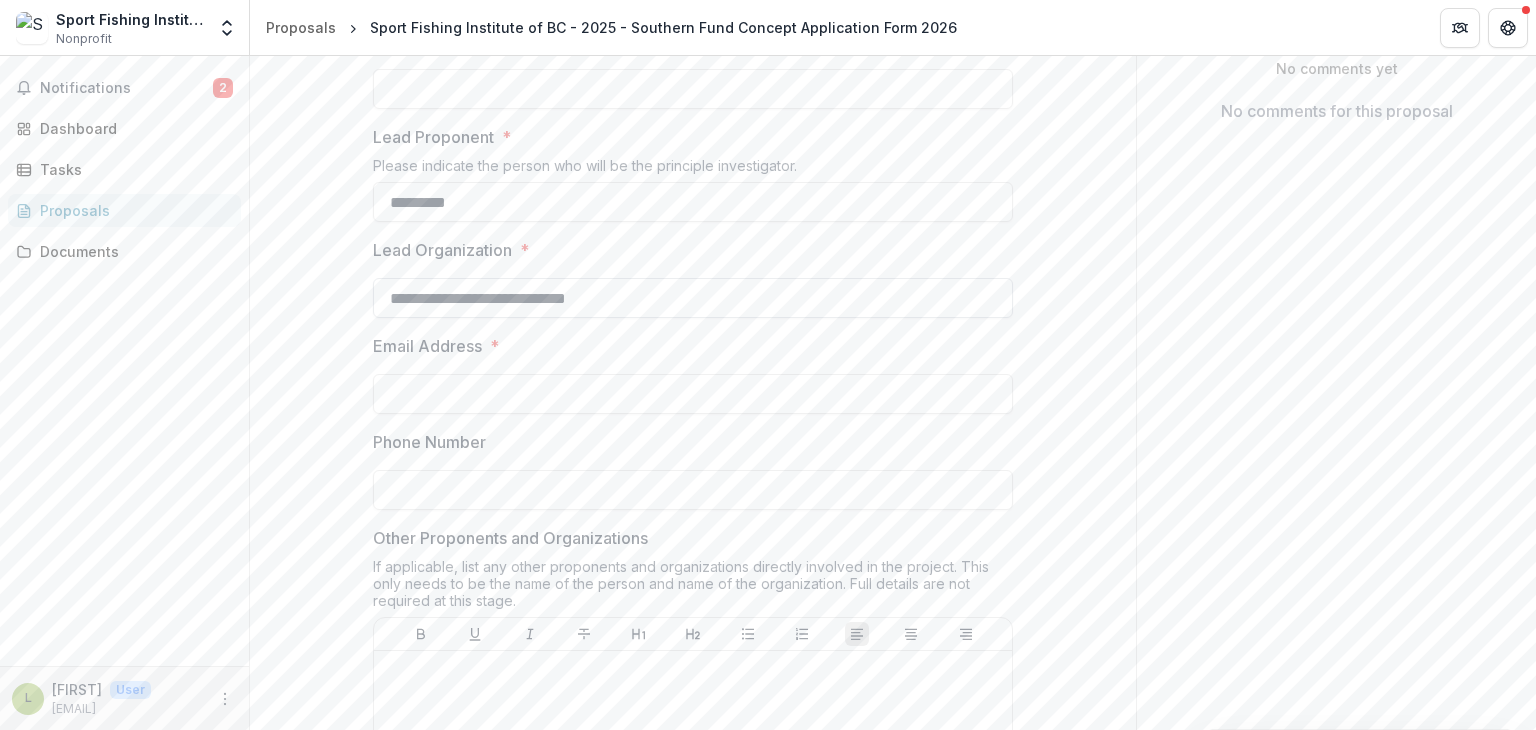 scroll, scrollTop: 443, scrollLeft: 0, axis: vertical 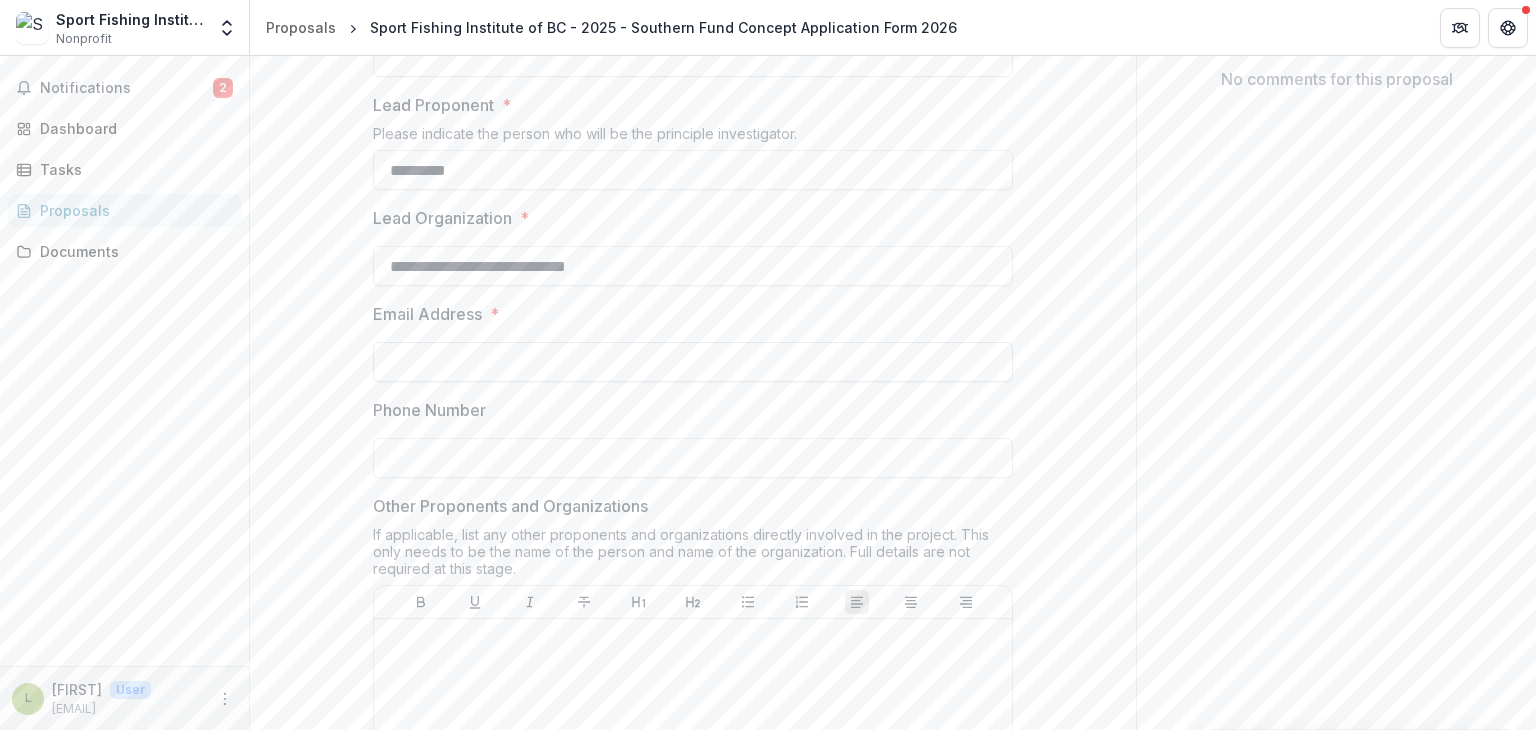 type on "*********" 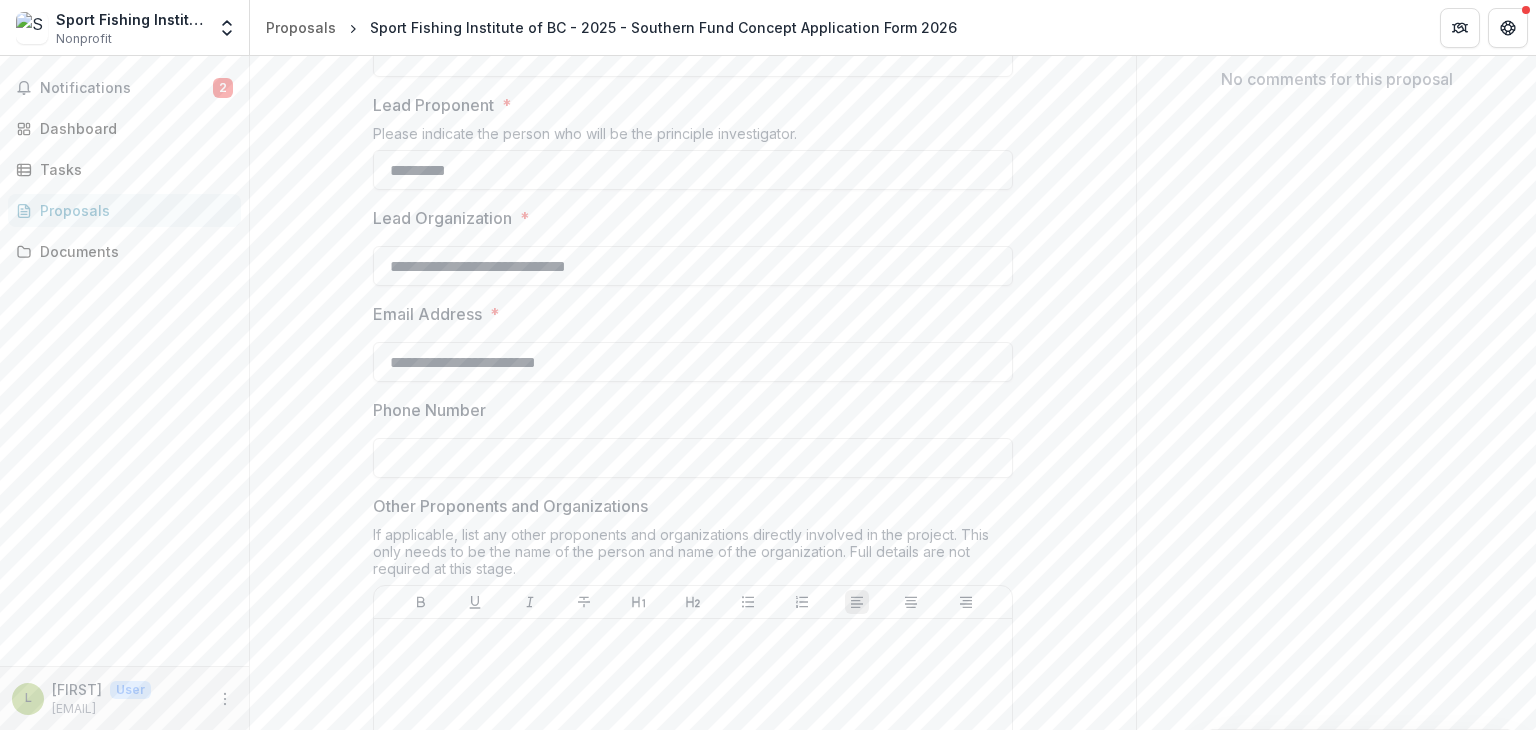 type on "**********" 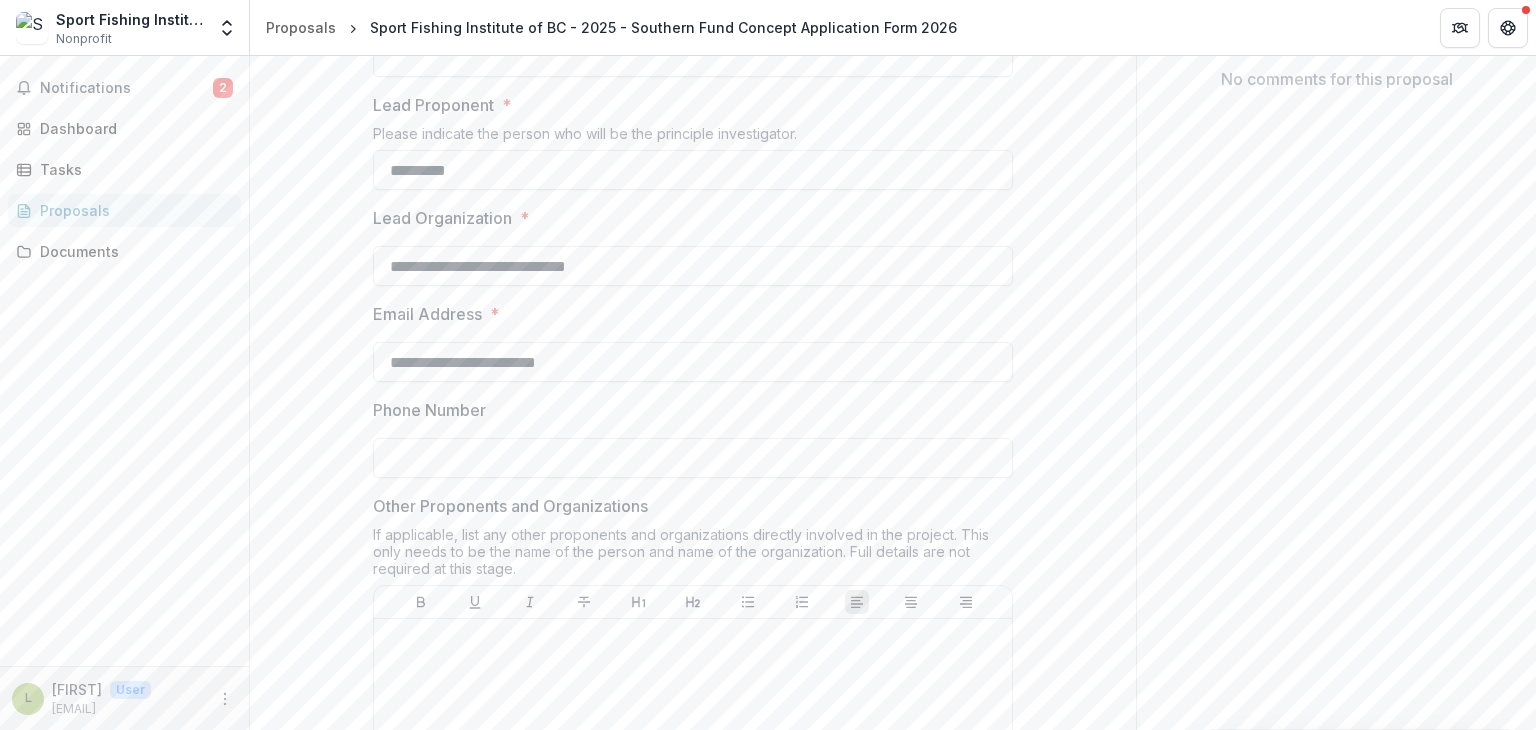 click on "Phone Number" at bounding box center [693, 458] 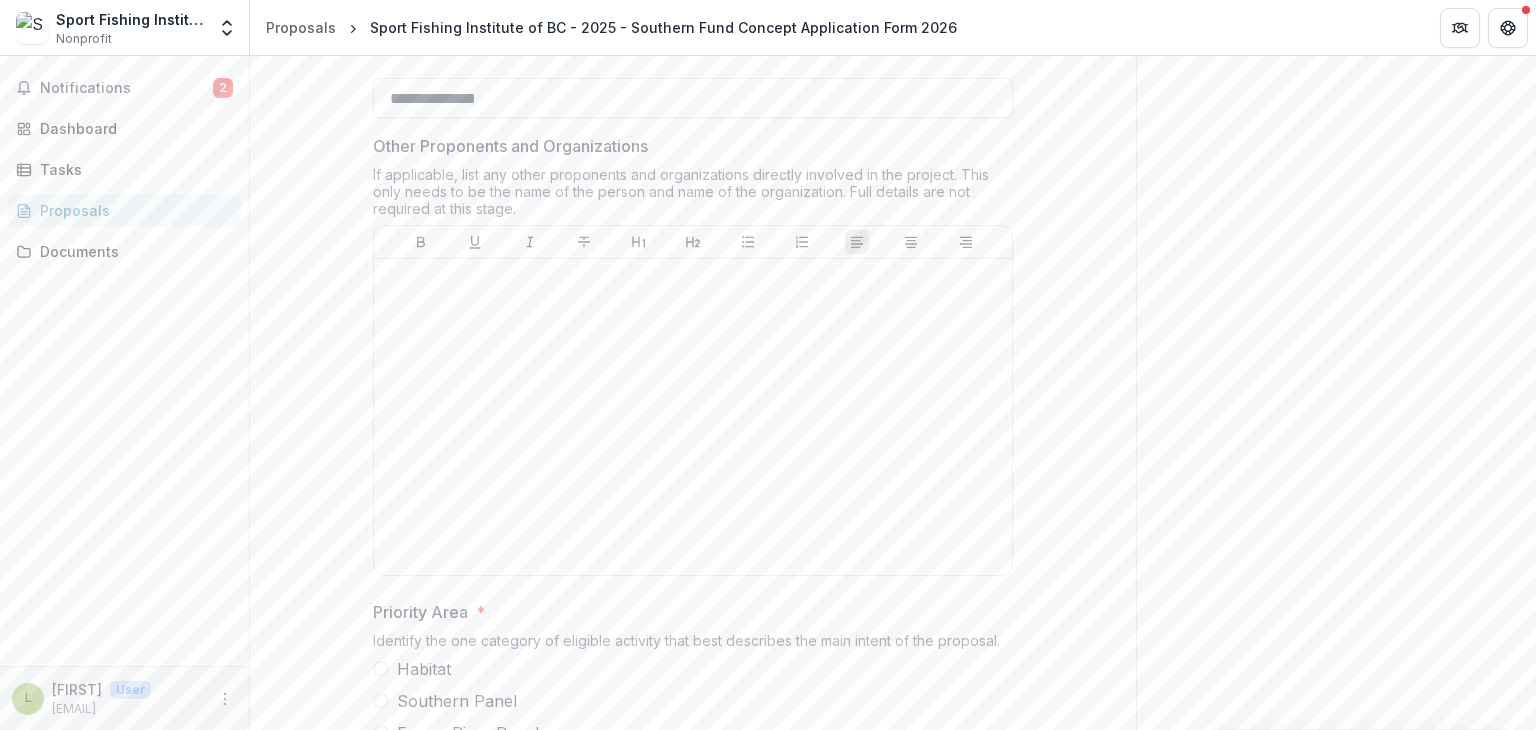 scroll, scrollTop: 804, scrollLeft: 0, axis: vertical 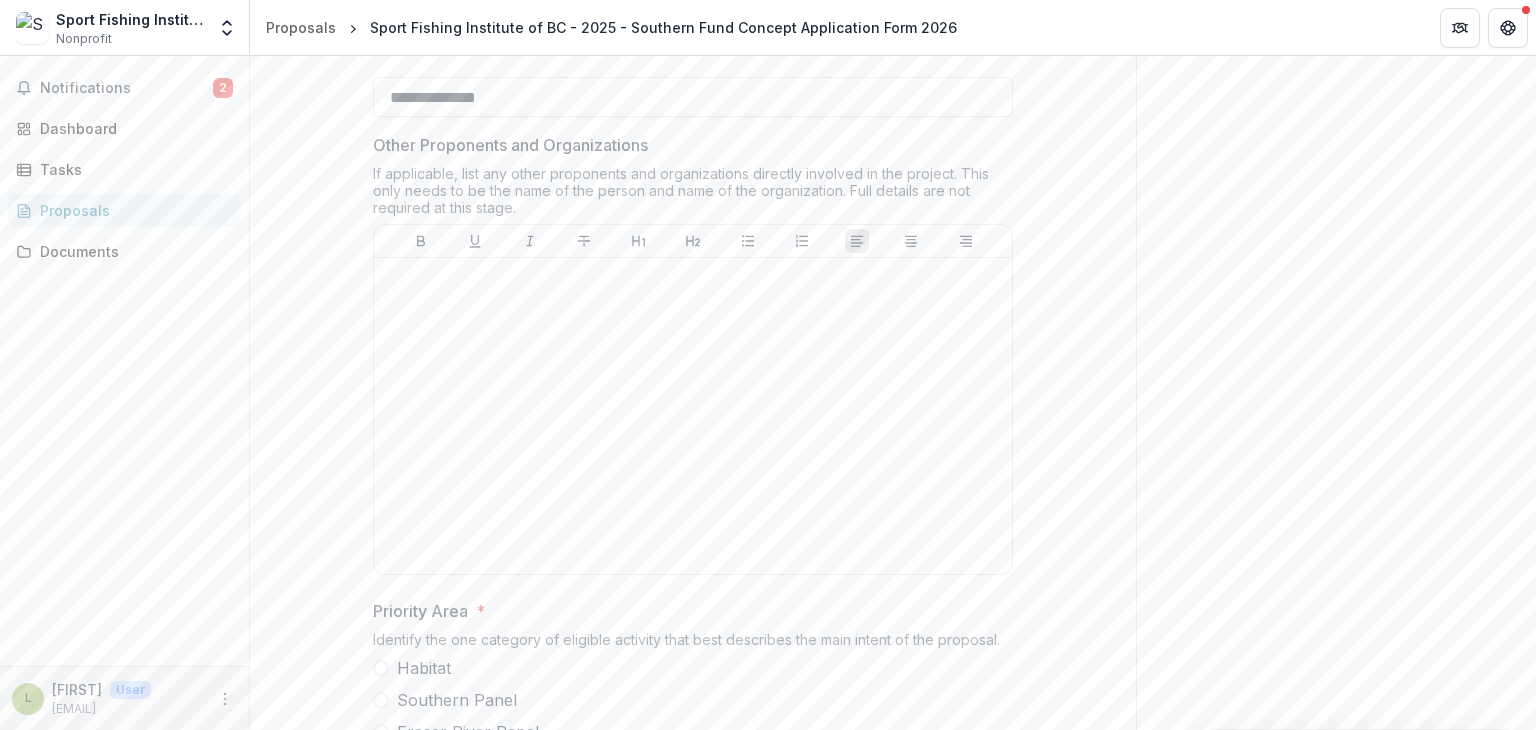 type on "**********" 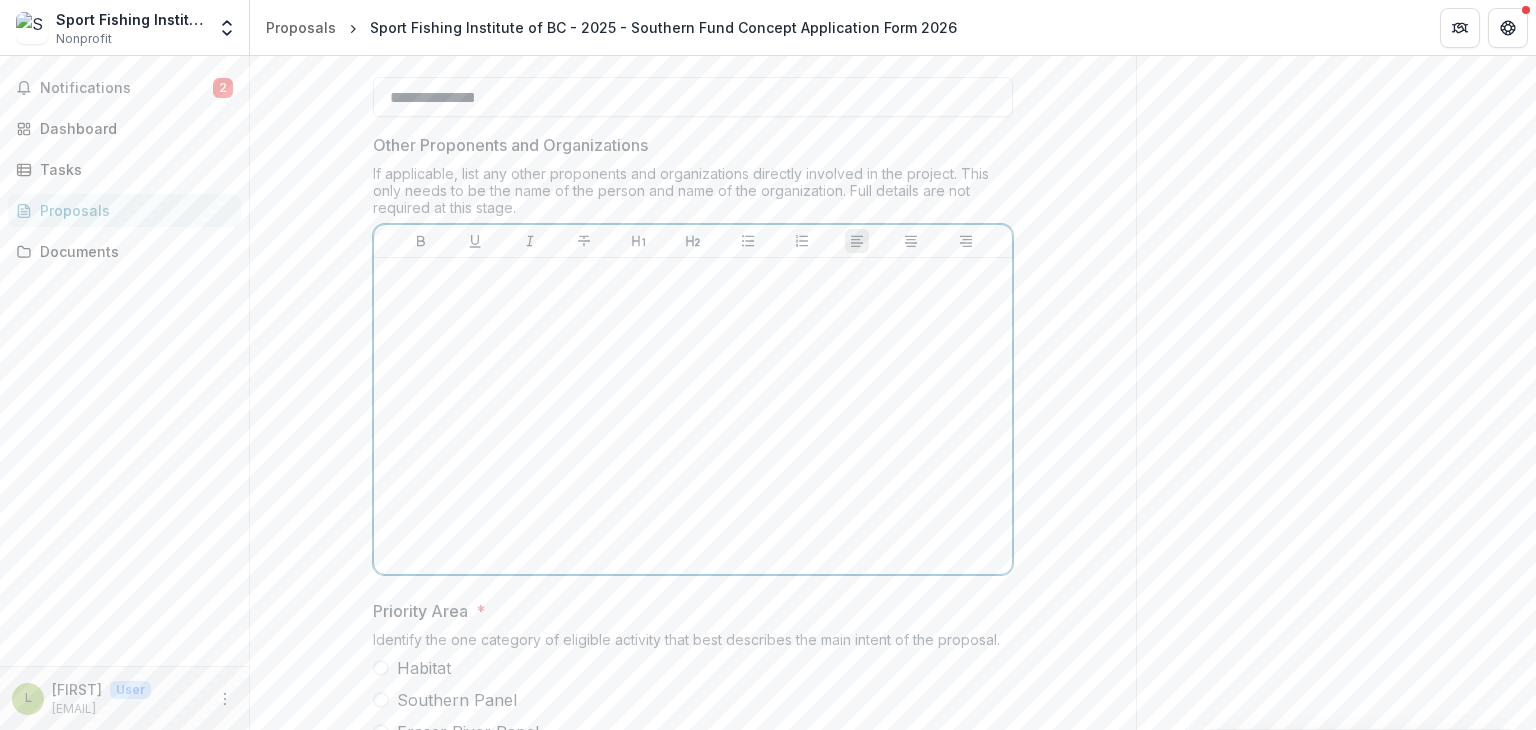 click at bounding box center [693, 277] 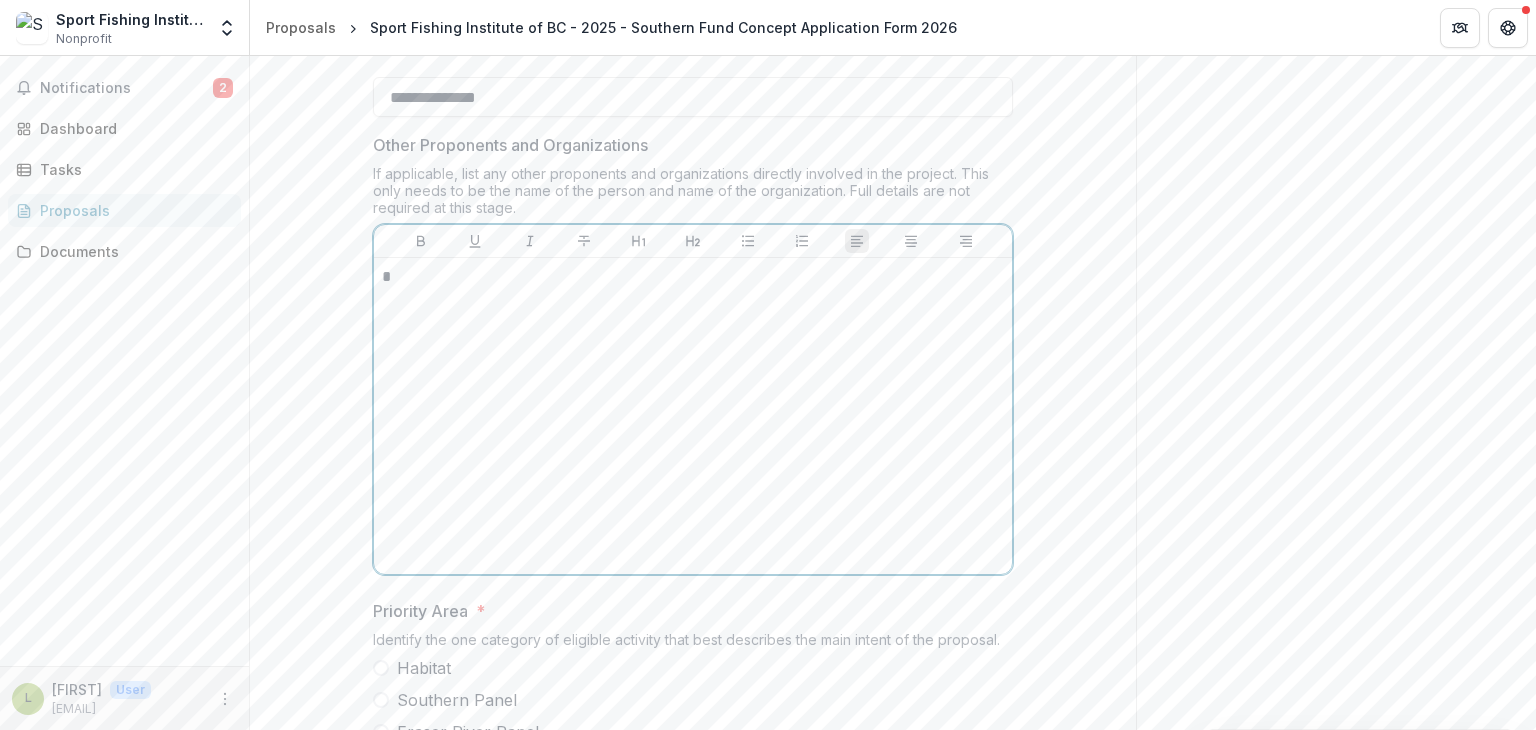 type 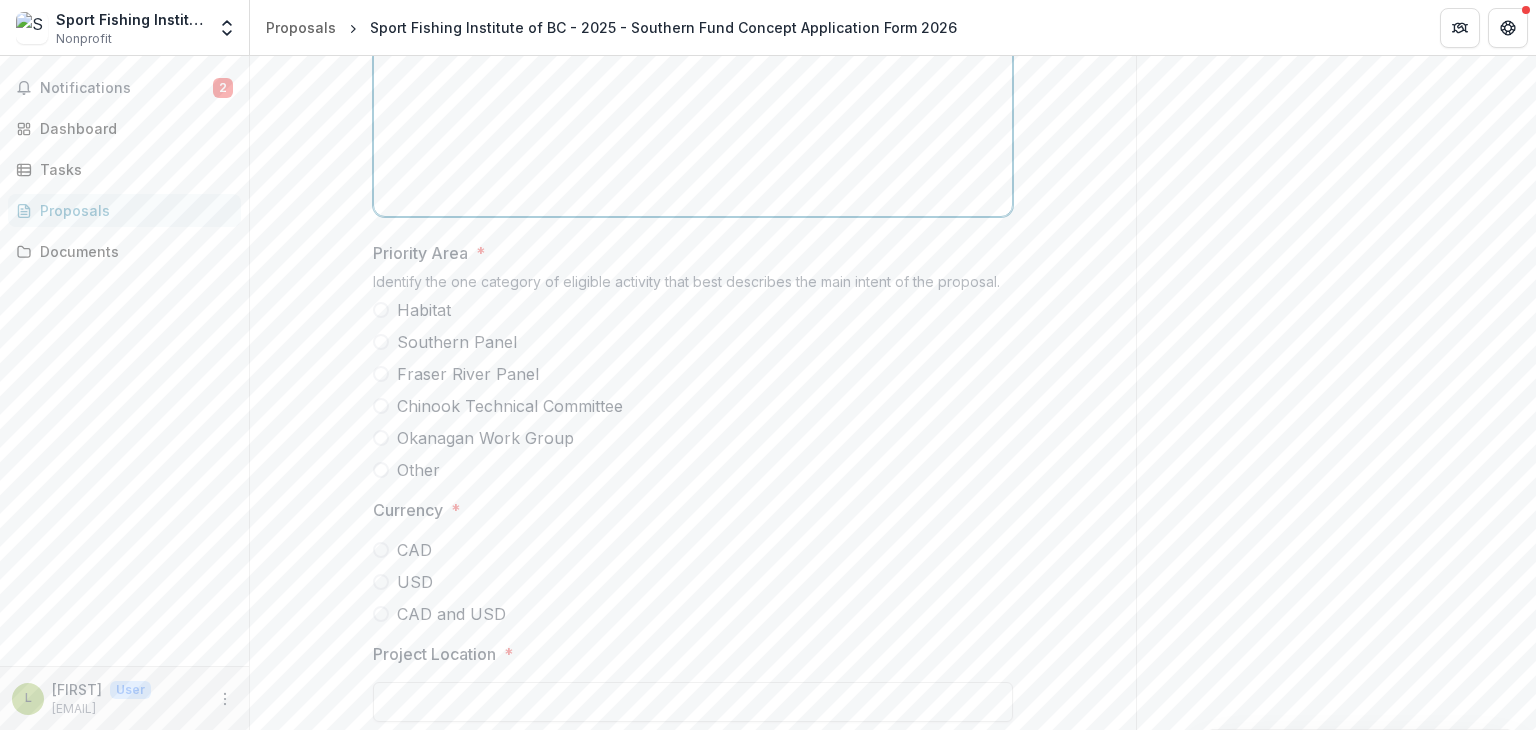 scroll, scrollTop: 1163, scrollLeft: 0, axis: vertical 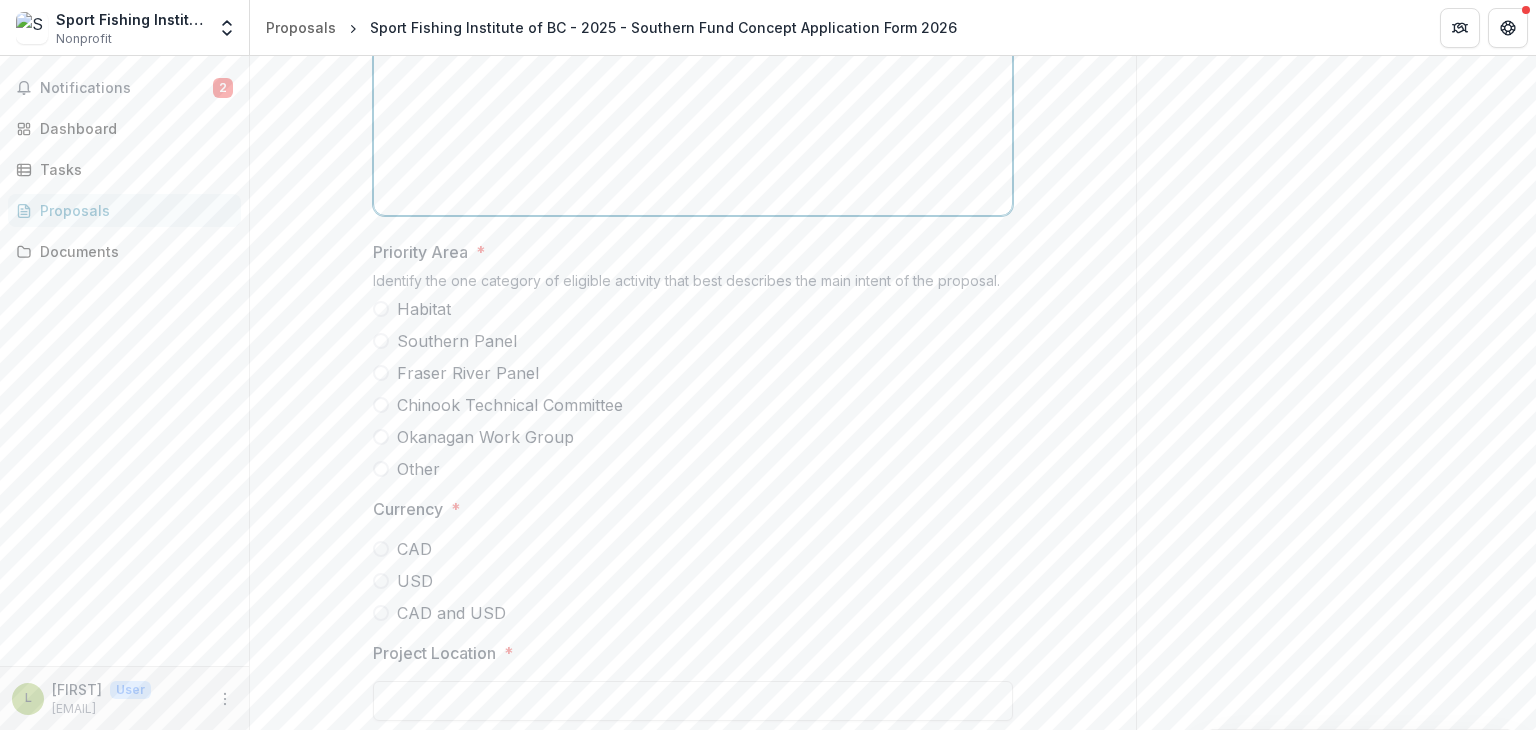 click on "Chinook Technical Committee" at bounding box center [510, 405] 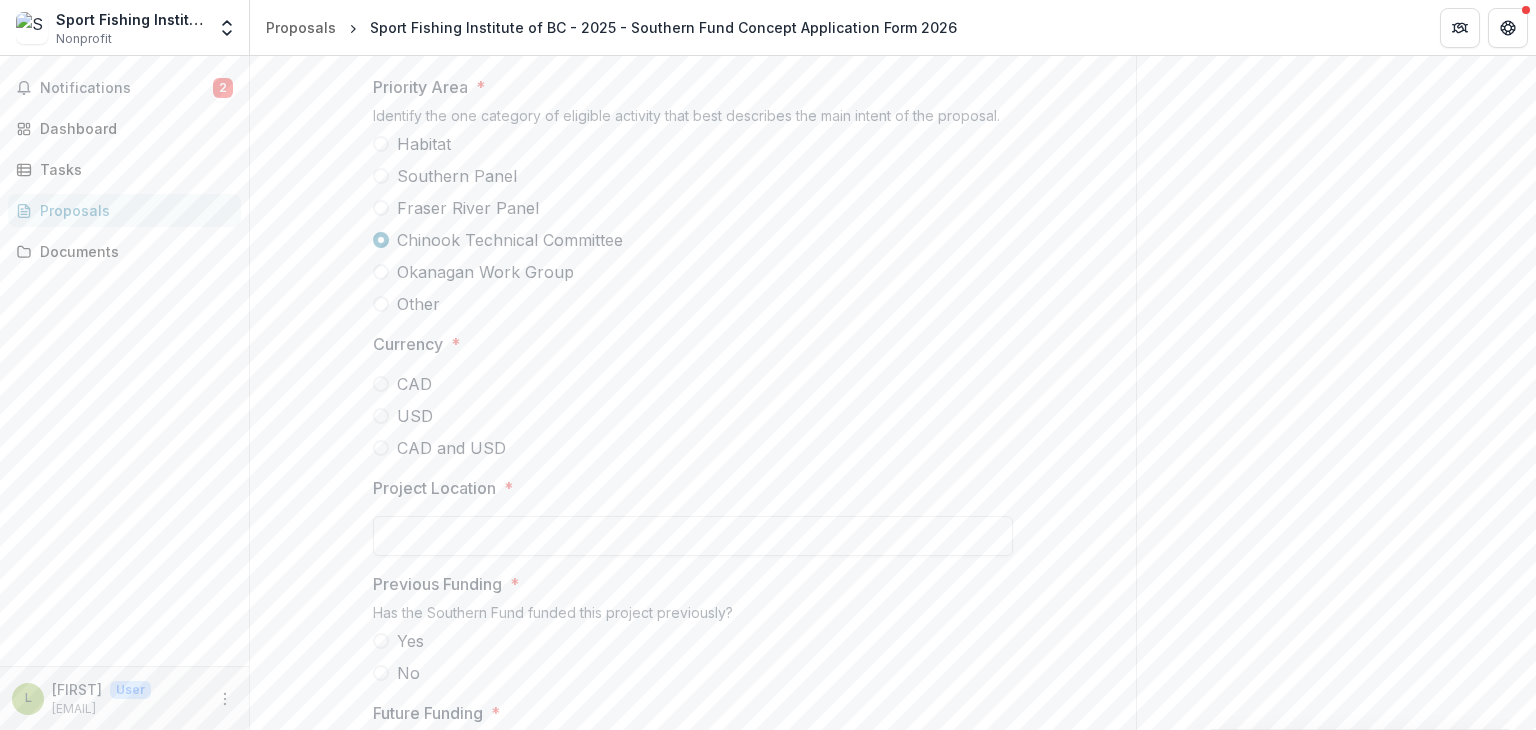 scroll, scrollTop: 1331, scrollLeft: 0, axis: vertical 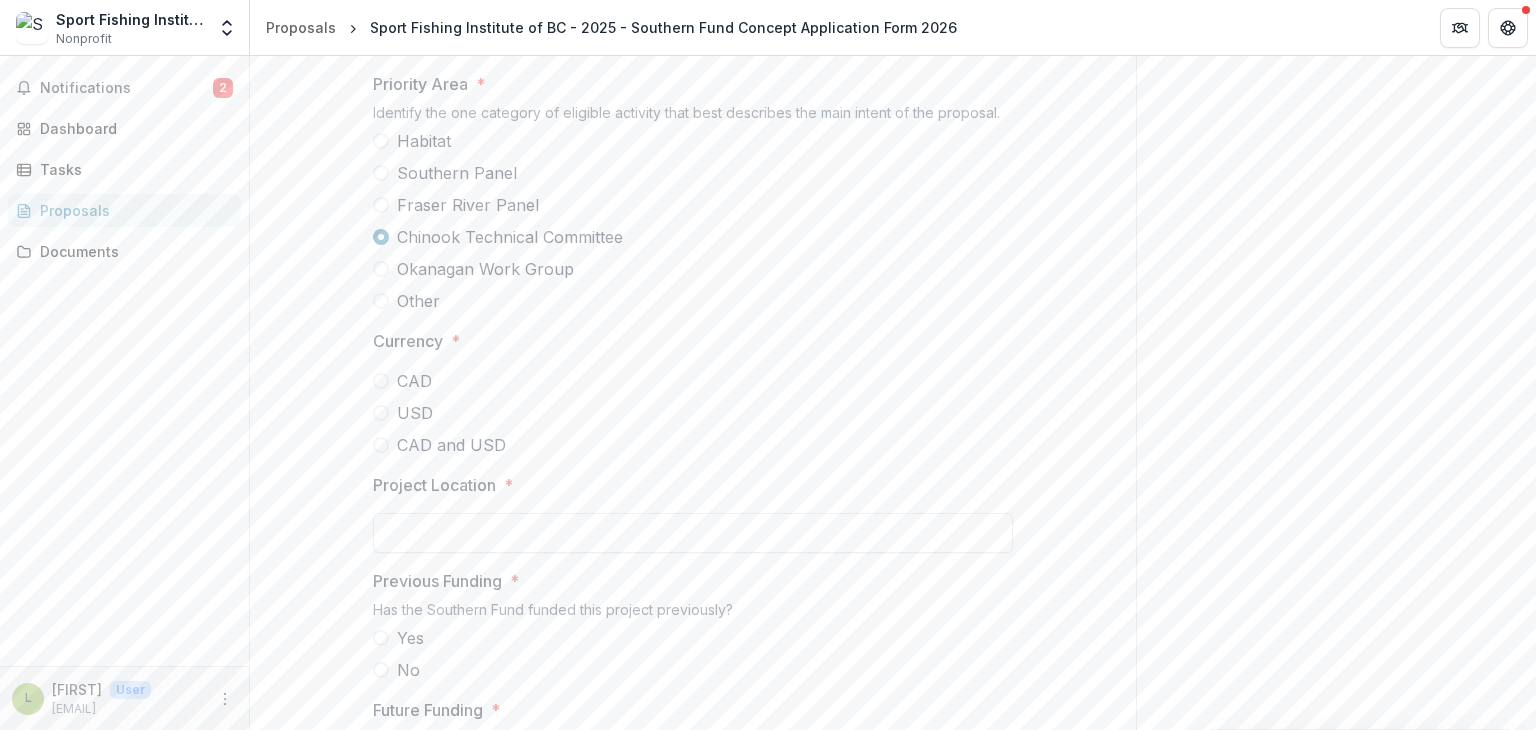 click at bounding box center [381, 381] 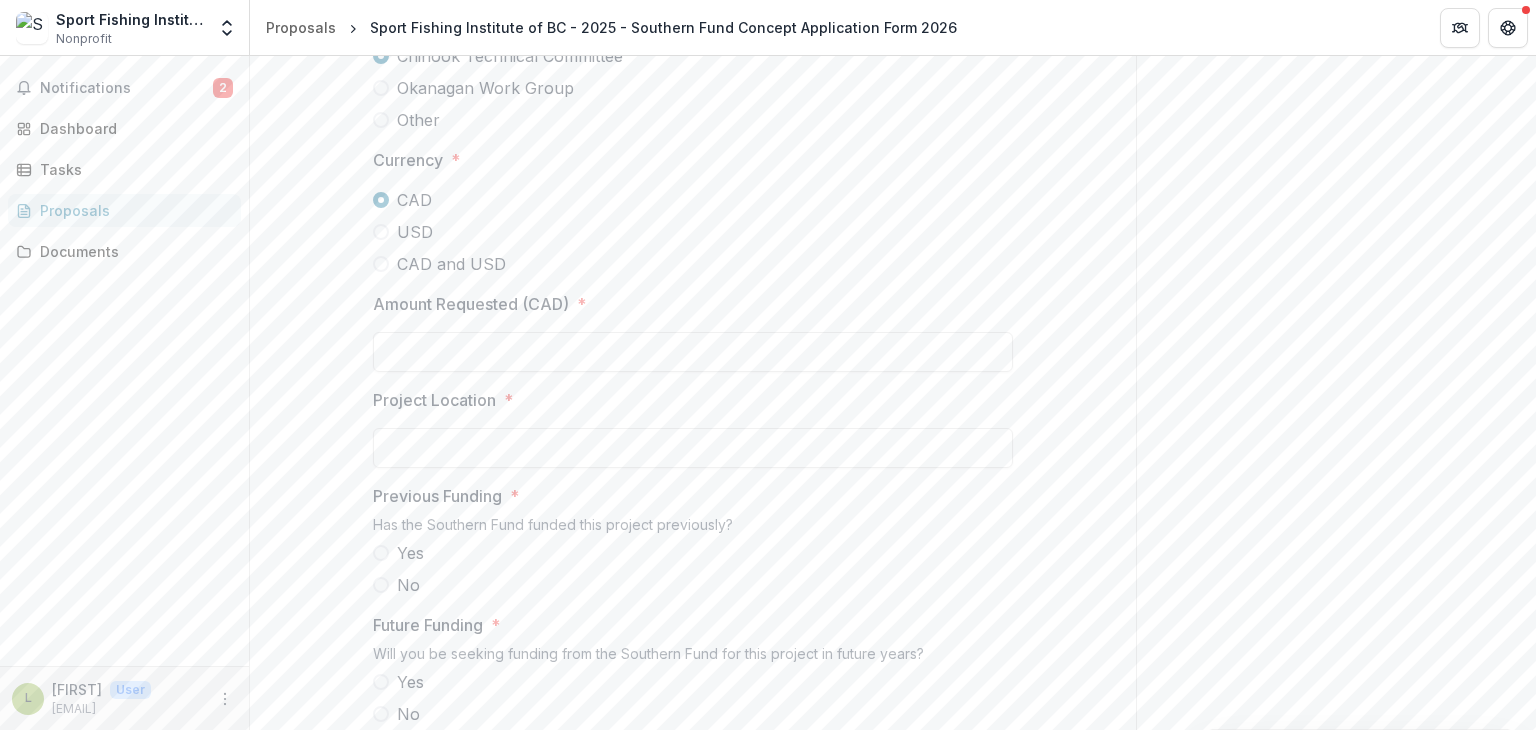 scroll, scrollTop: 1514, scrollLeft: 0, axis: vertical 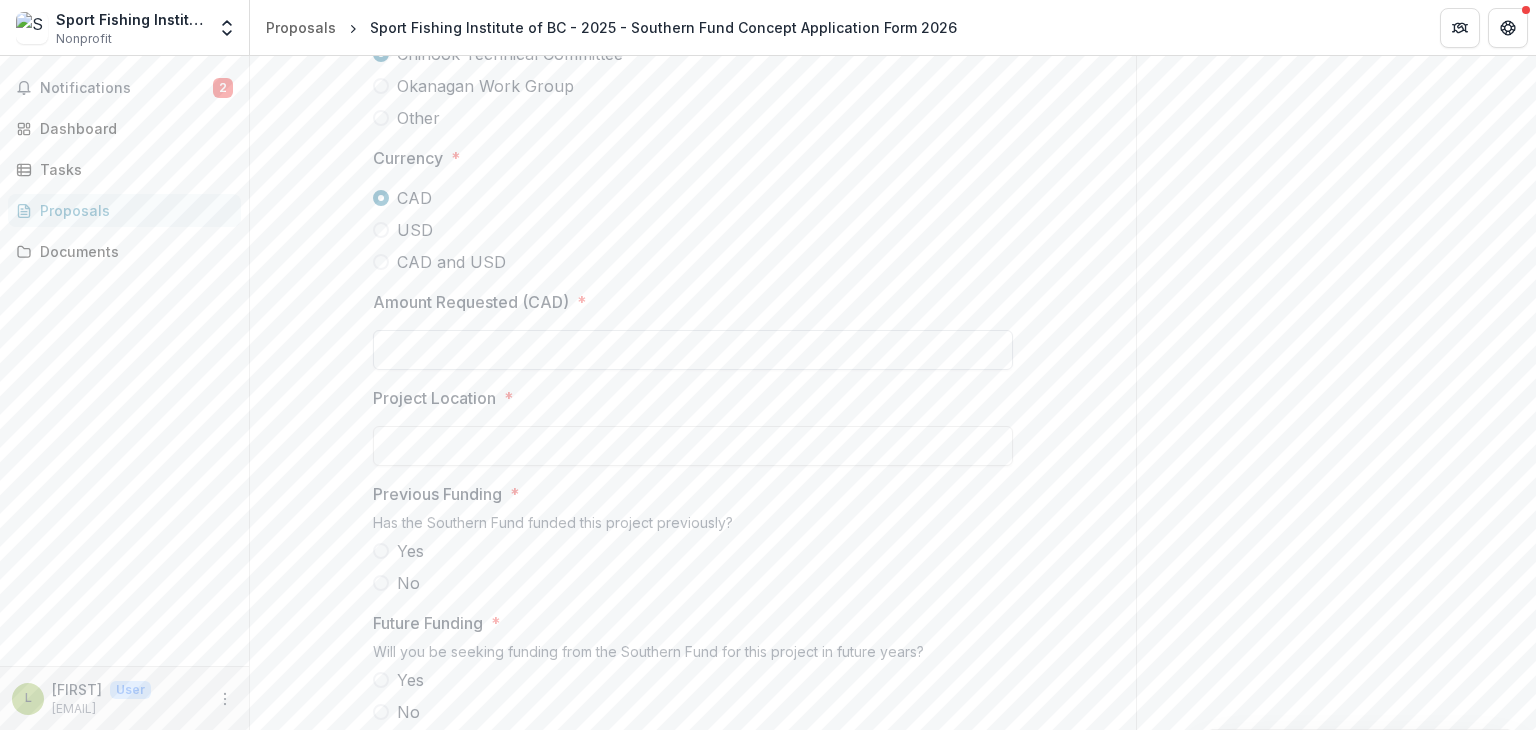 click on "Amount Requested (CAD) *" at bounding box center (693, 350) 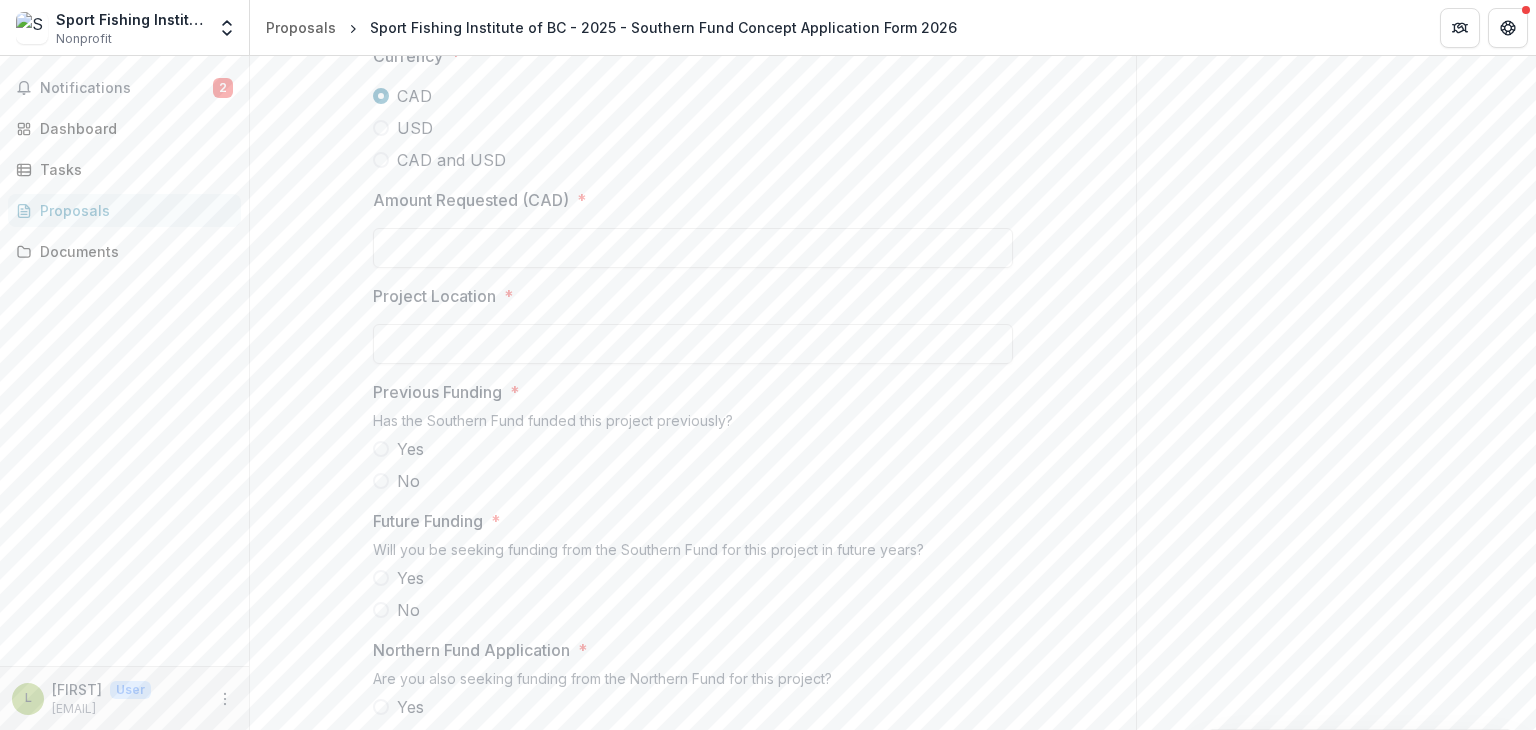 scroll, scrollTop: 1618, scrollLeft: 0, axis: vertical 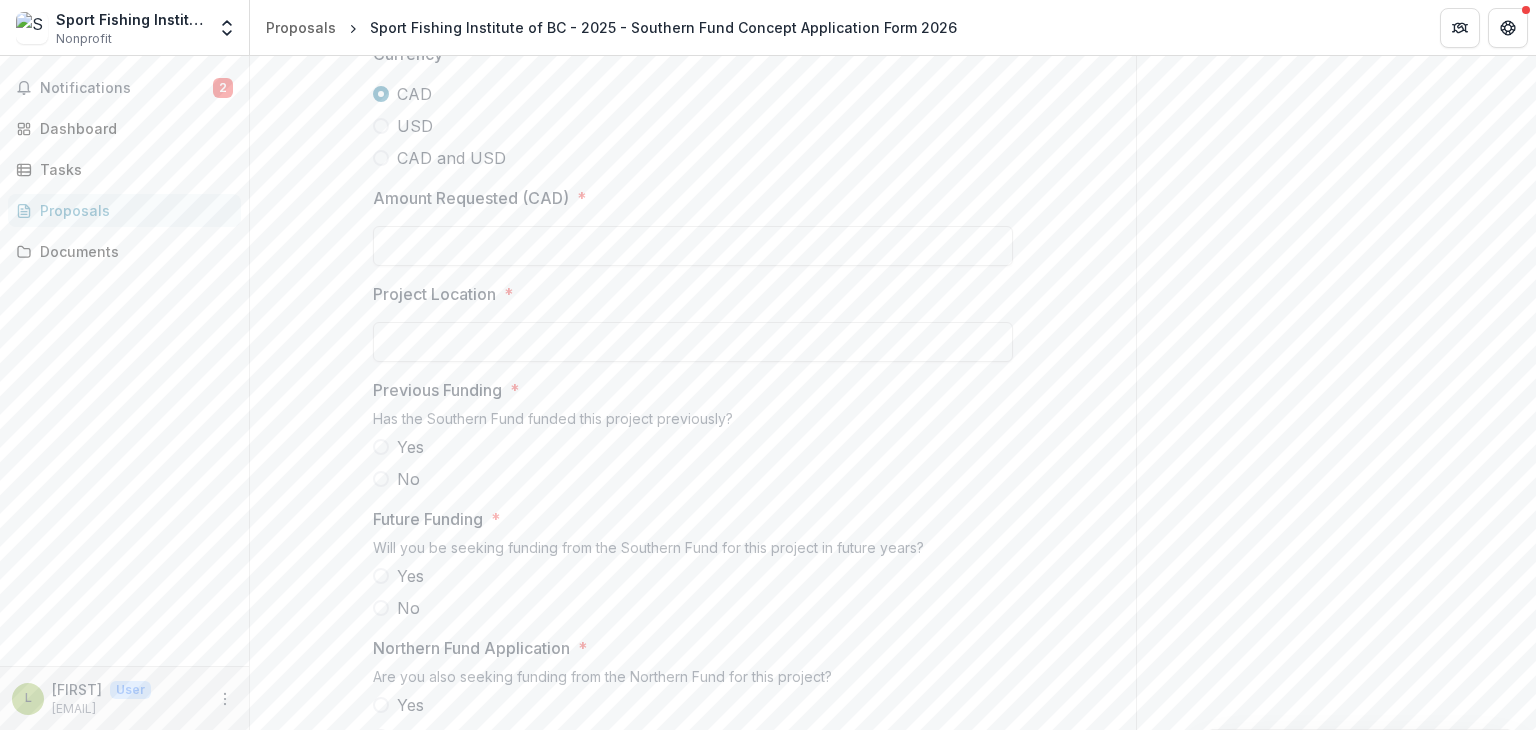type on "**" 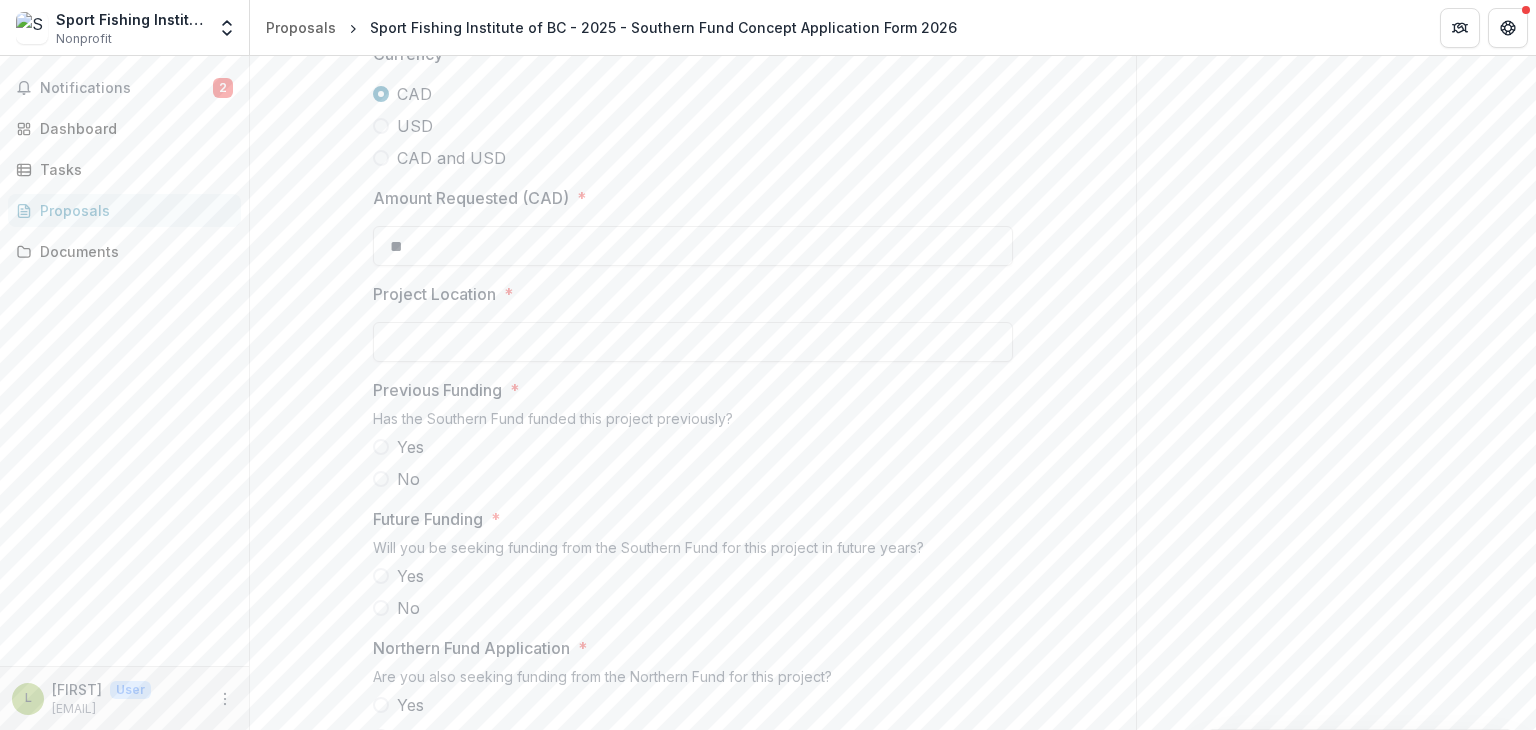 click at bounding box center (381, 479) 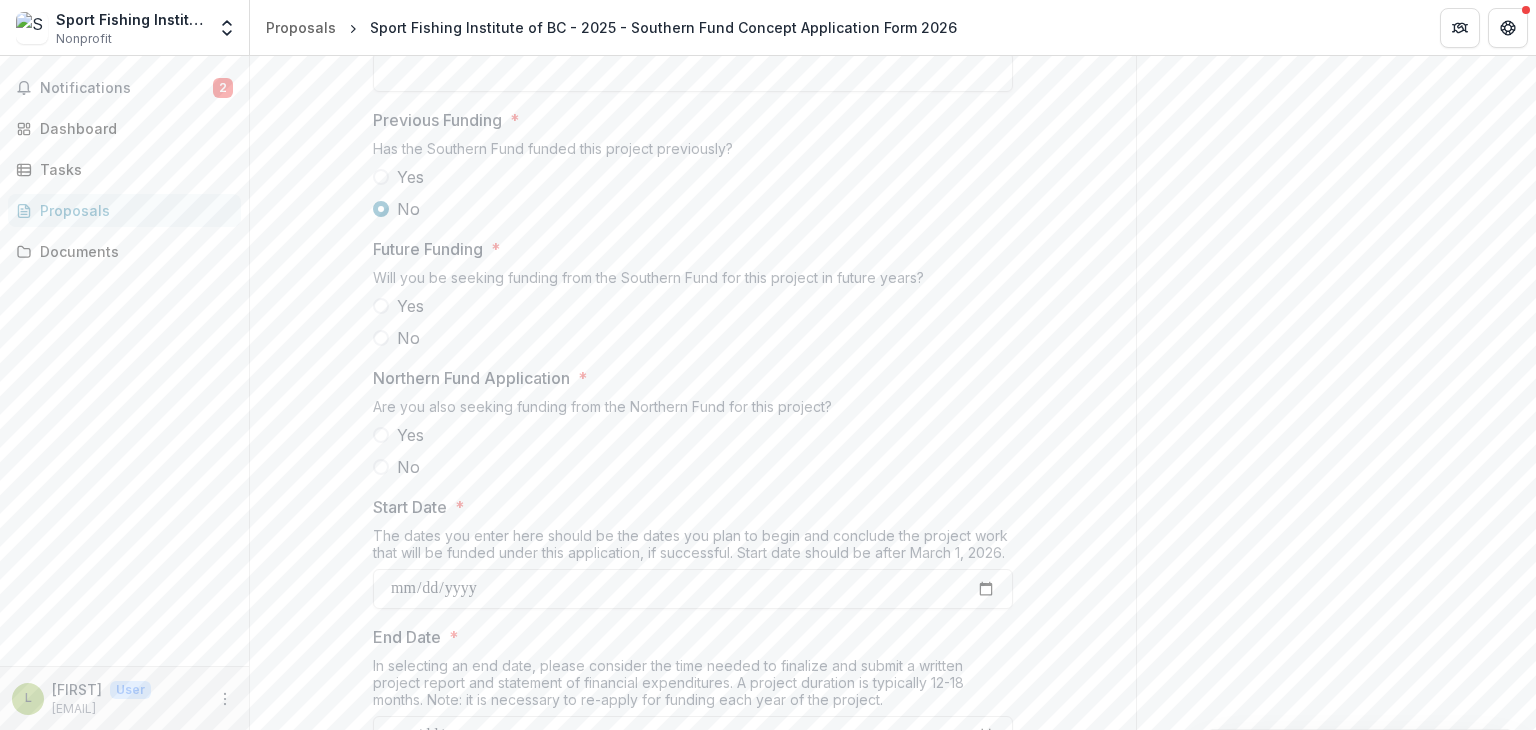 scroll, scrollTop: 2010, scrollLeft: 0, axis: vertical 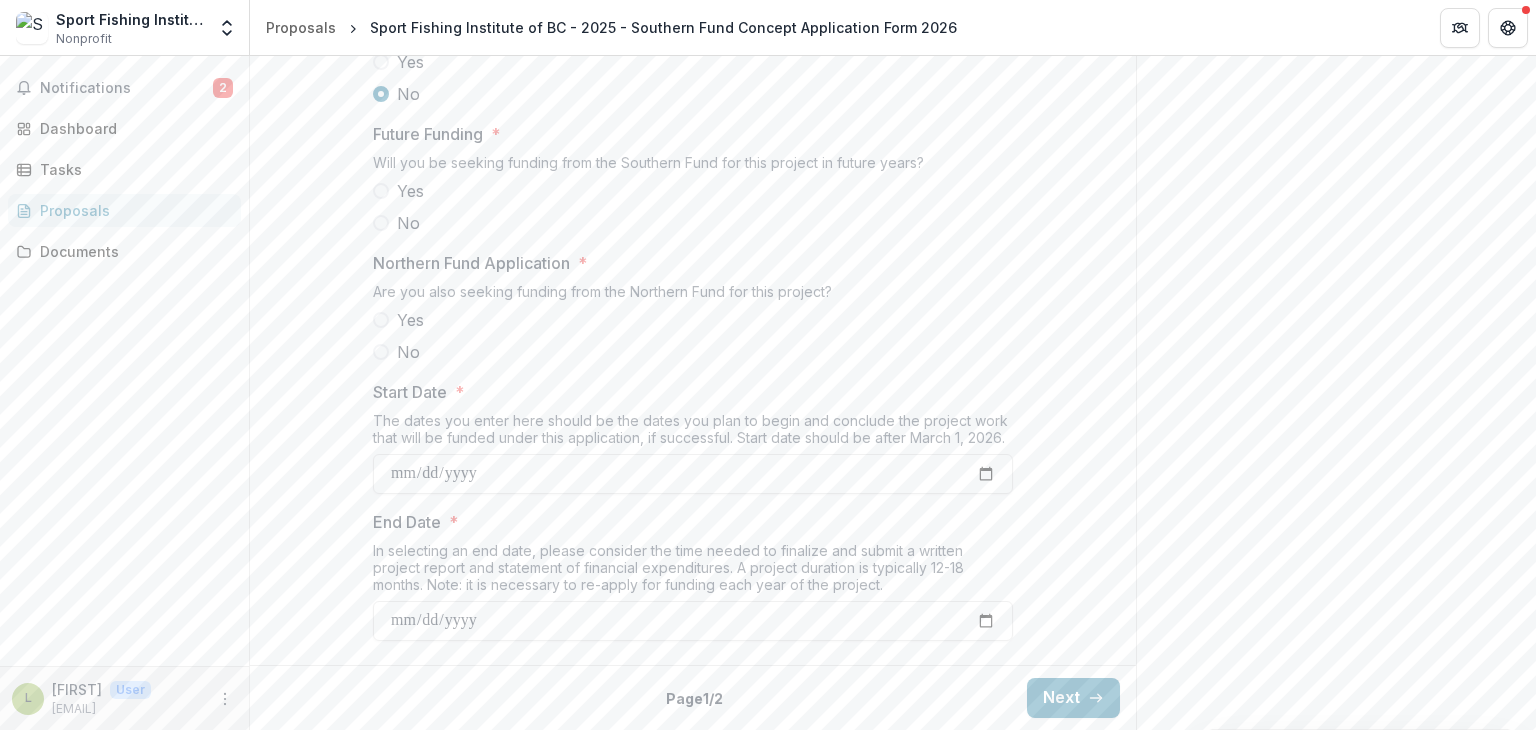 click at bounding box center [381, 352] 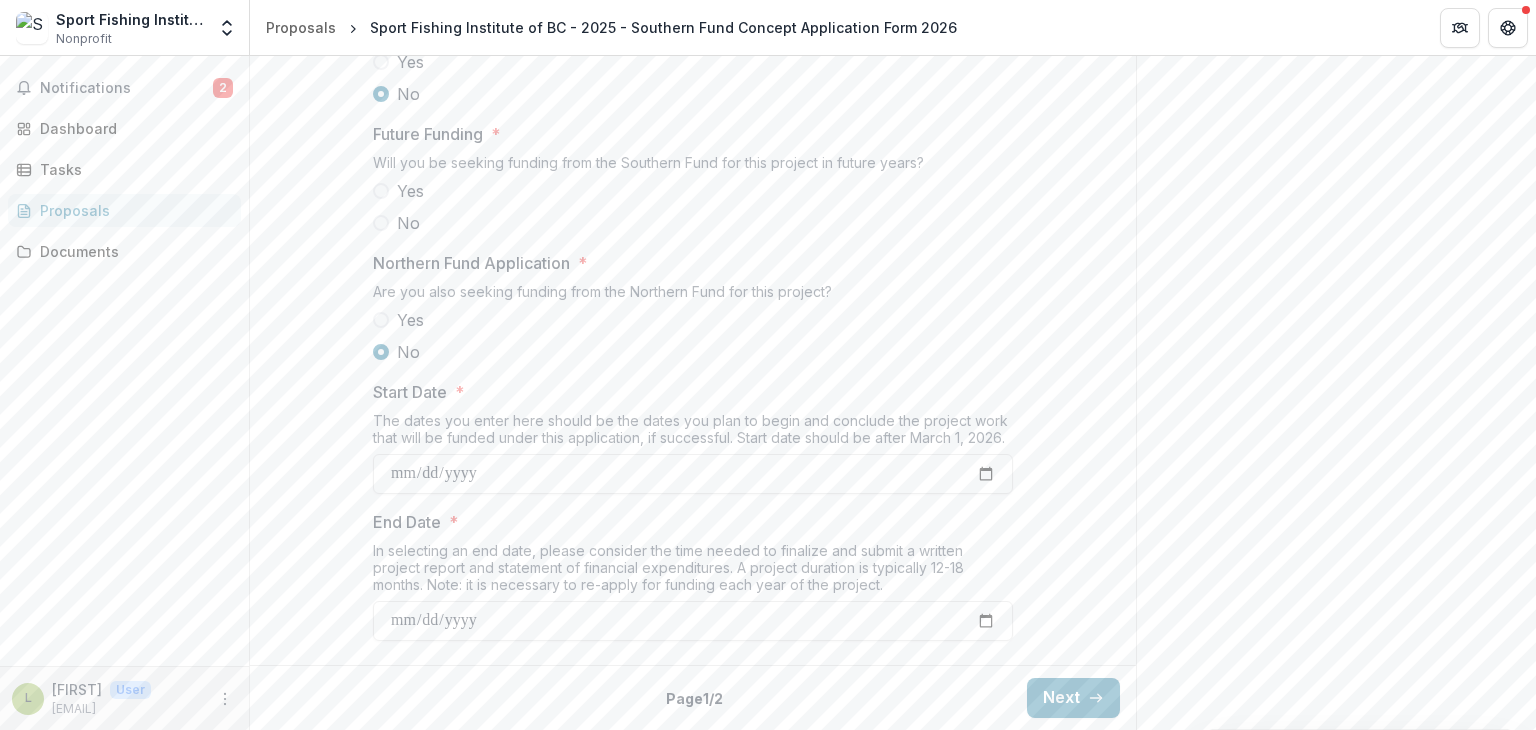 scroll, scrollTop: 2139, scrollLeft: 0, axis: vertical 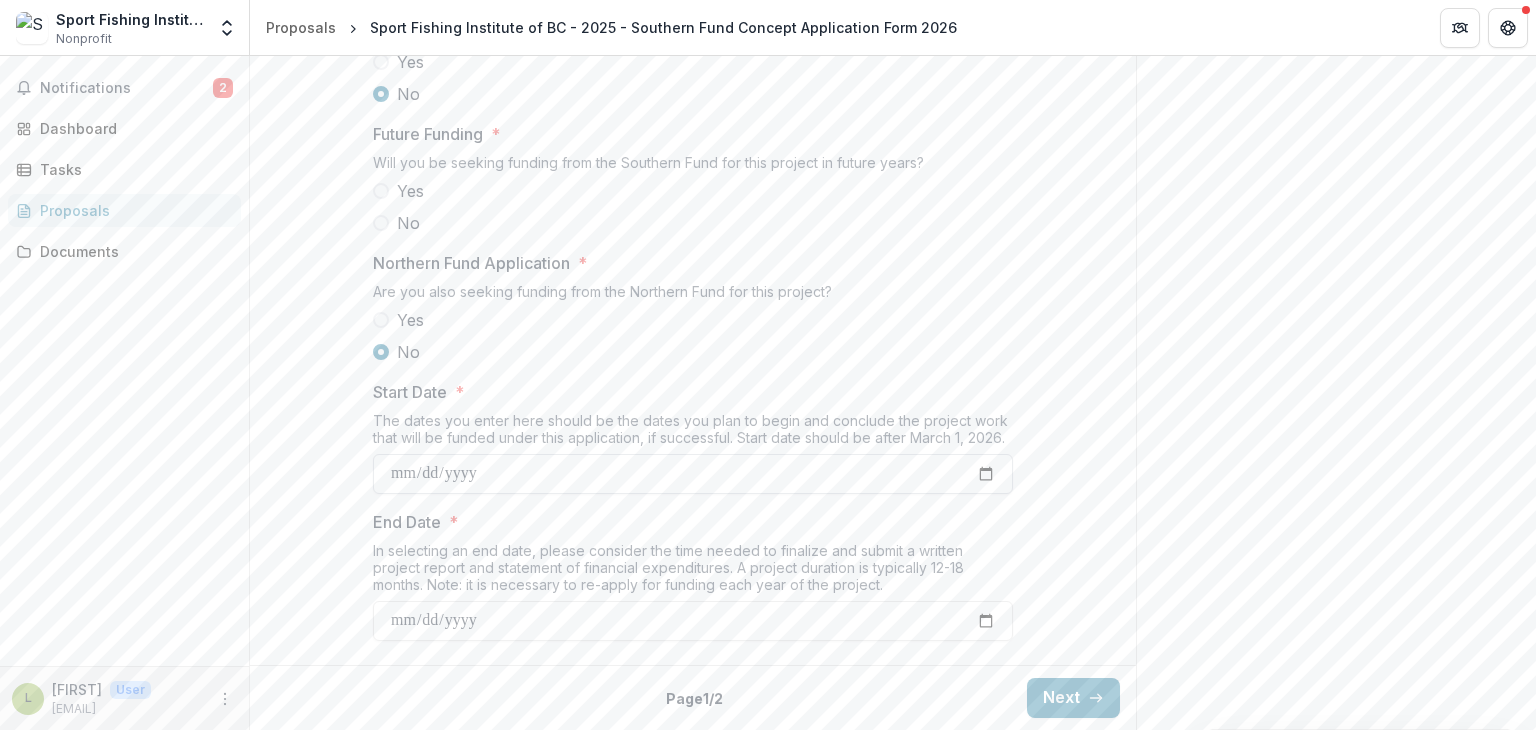 click on "Start Date *" at bounding box center (693, 474) 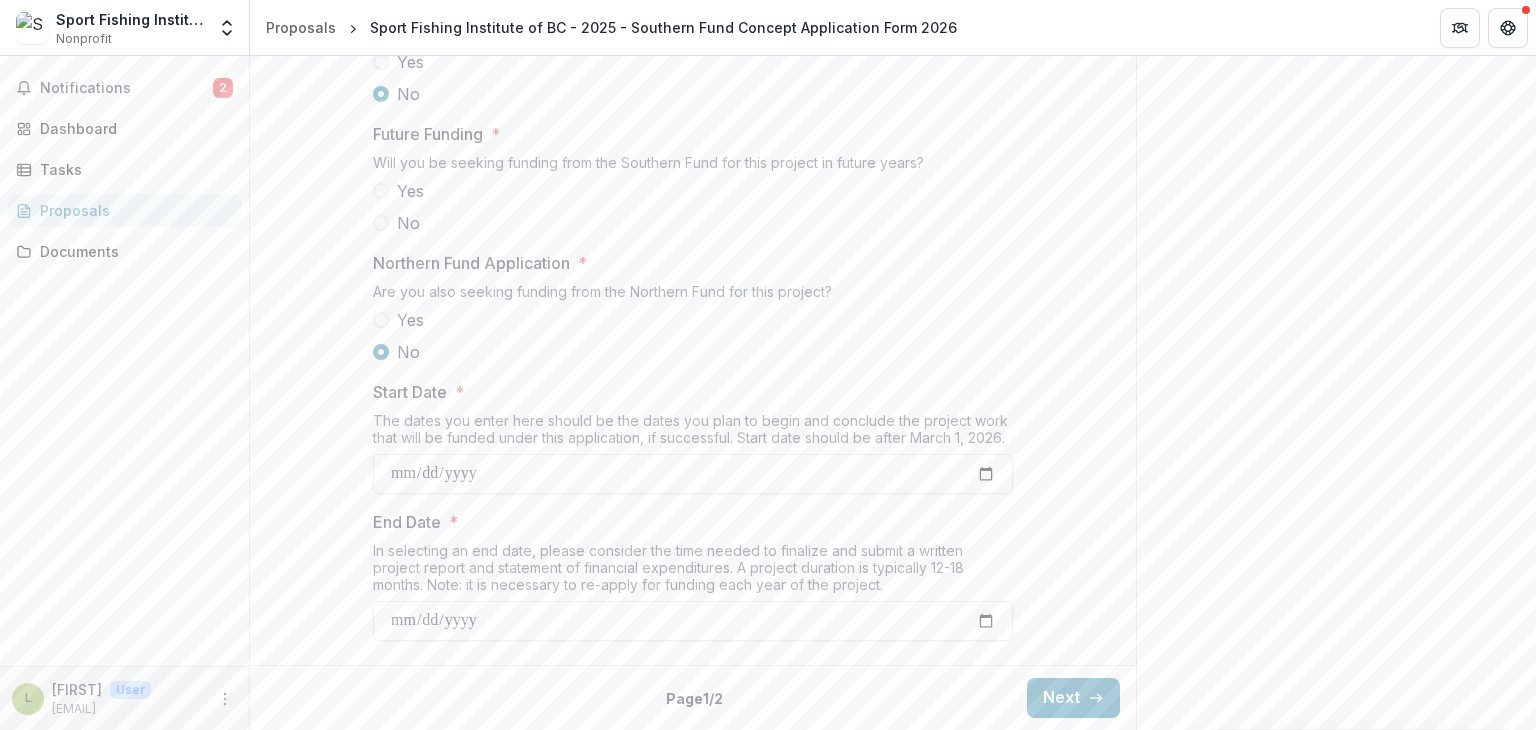 scroll, scrollTop: 2152, scrollLeft: 0, axis: vertical 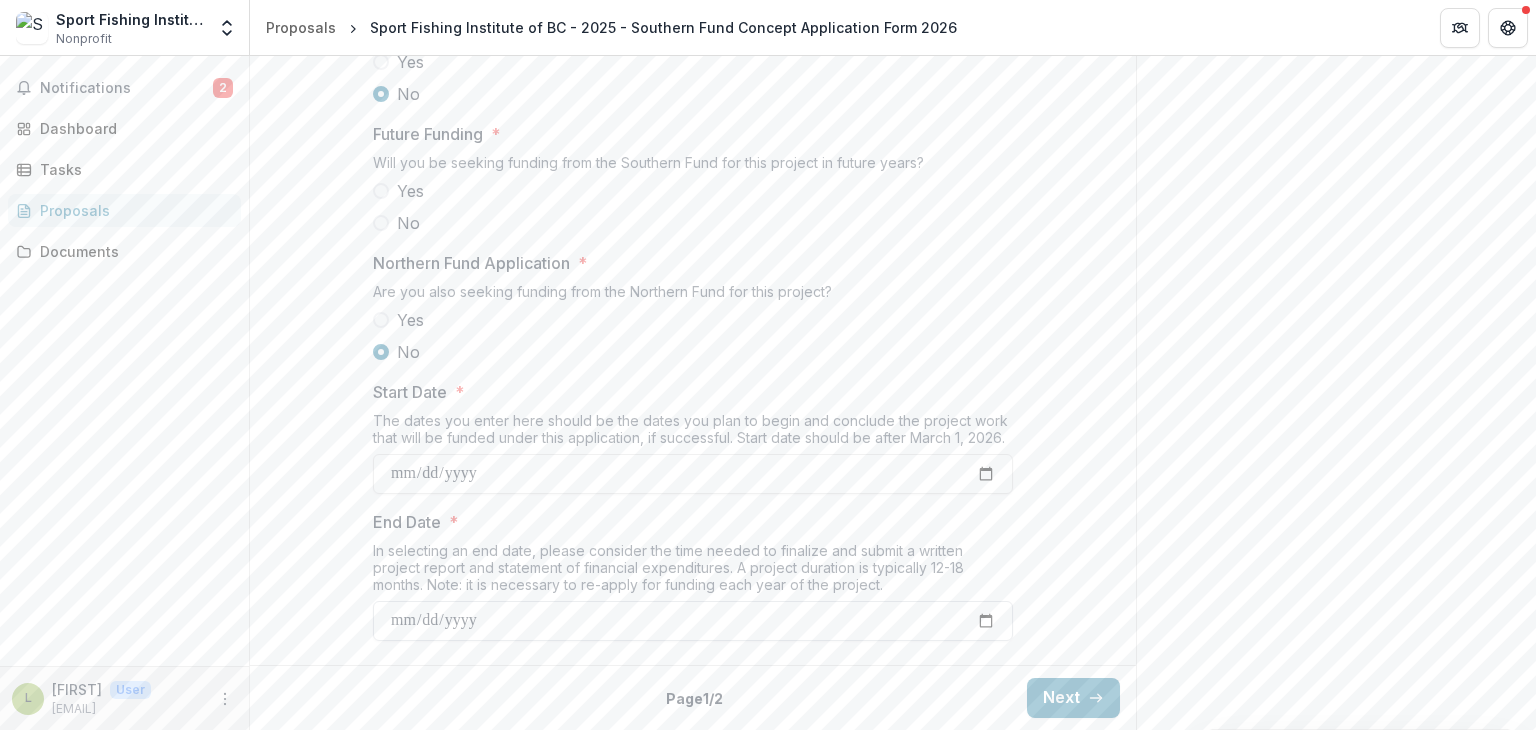 click on "End Date *" at bounding box center (693, 621) 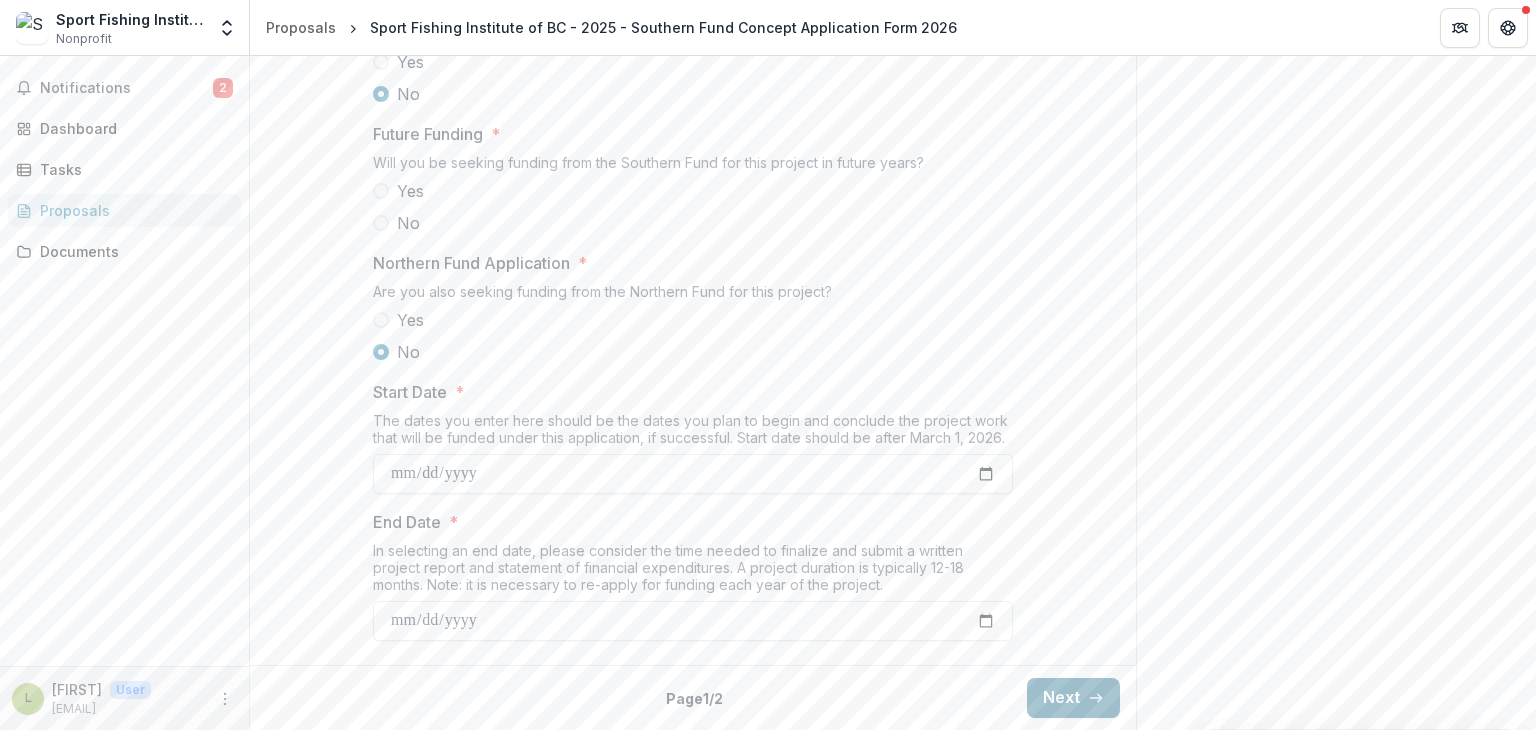 click on "Next" at bounding box center [1073, 698] 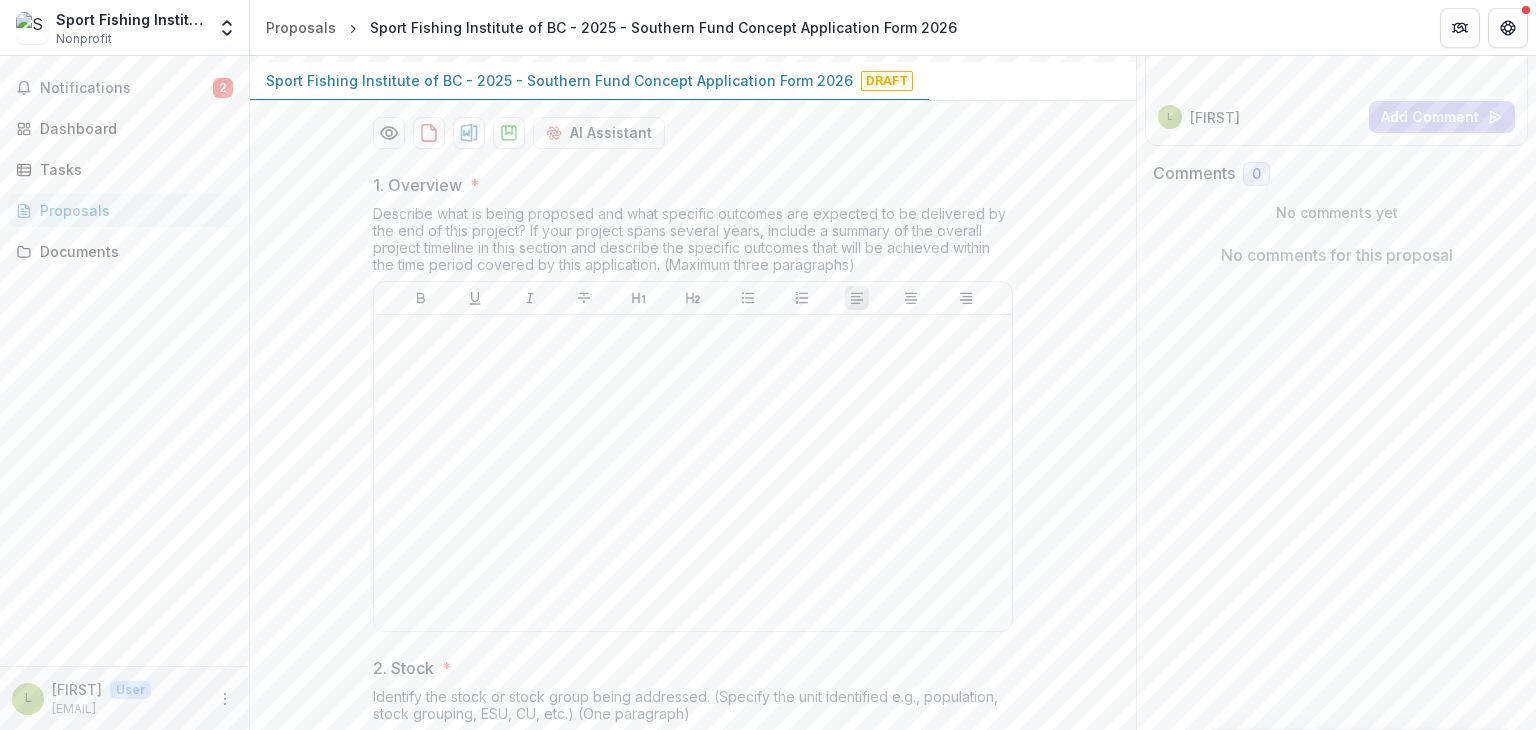 scroll, scrollTop: 316, scrollLeft: 0, axis: vertical 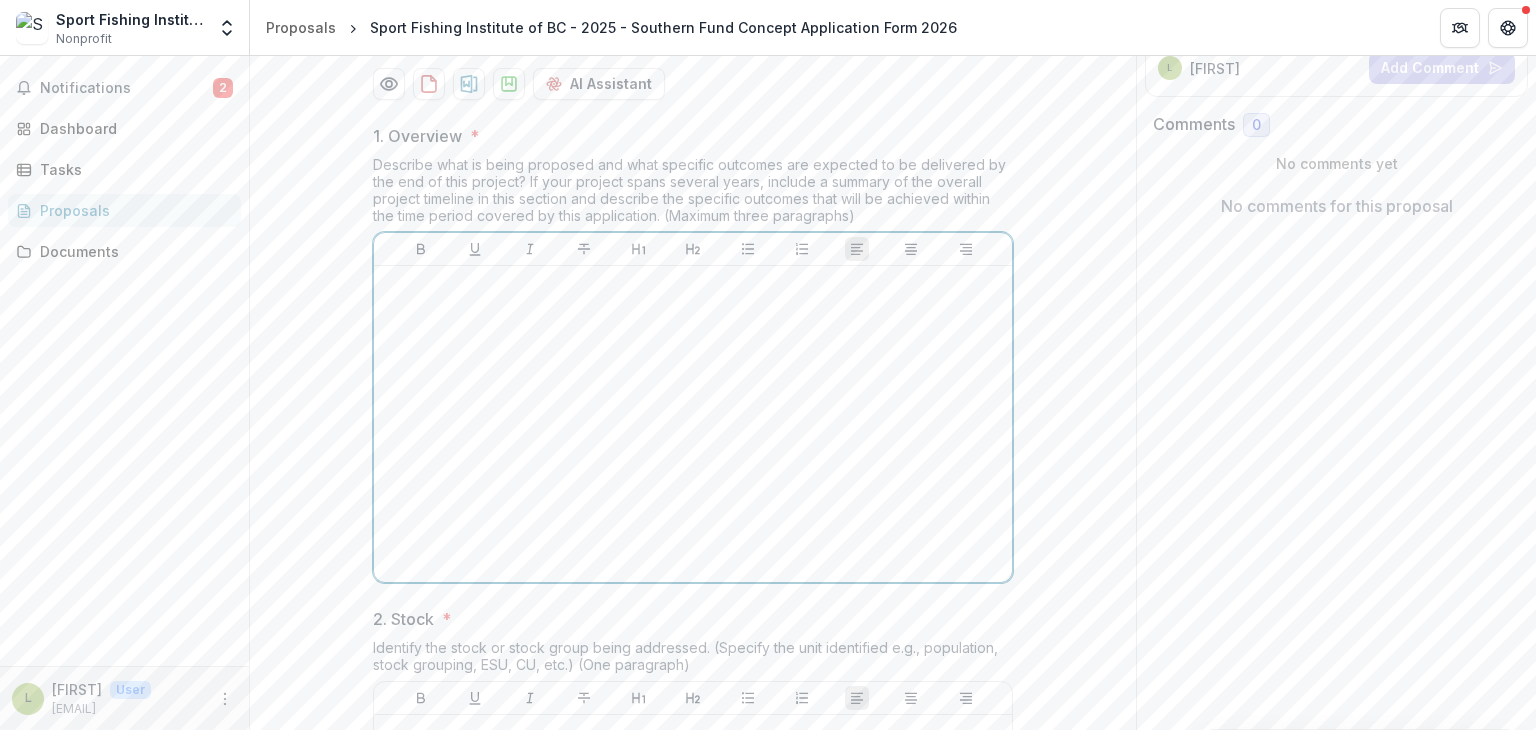click at bounding box center (693, 285) 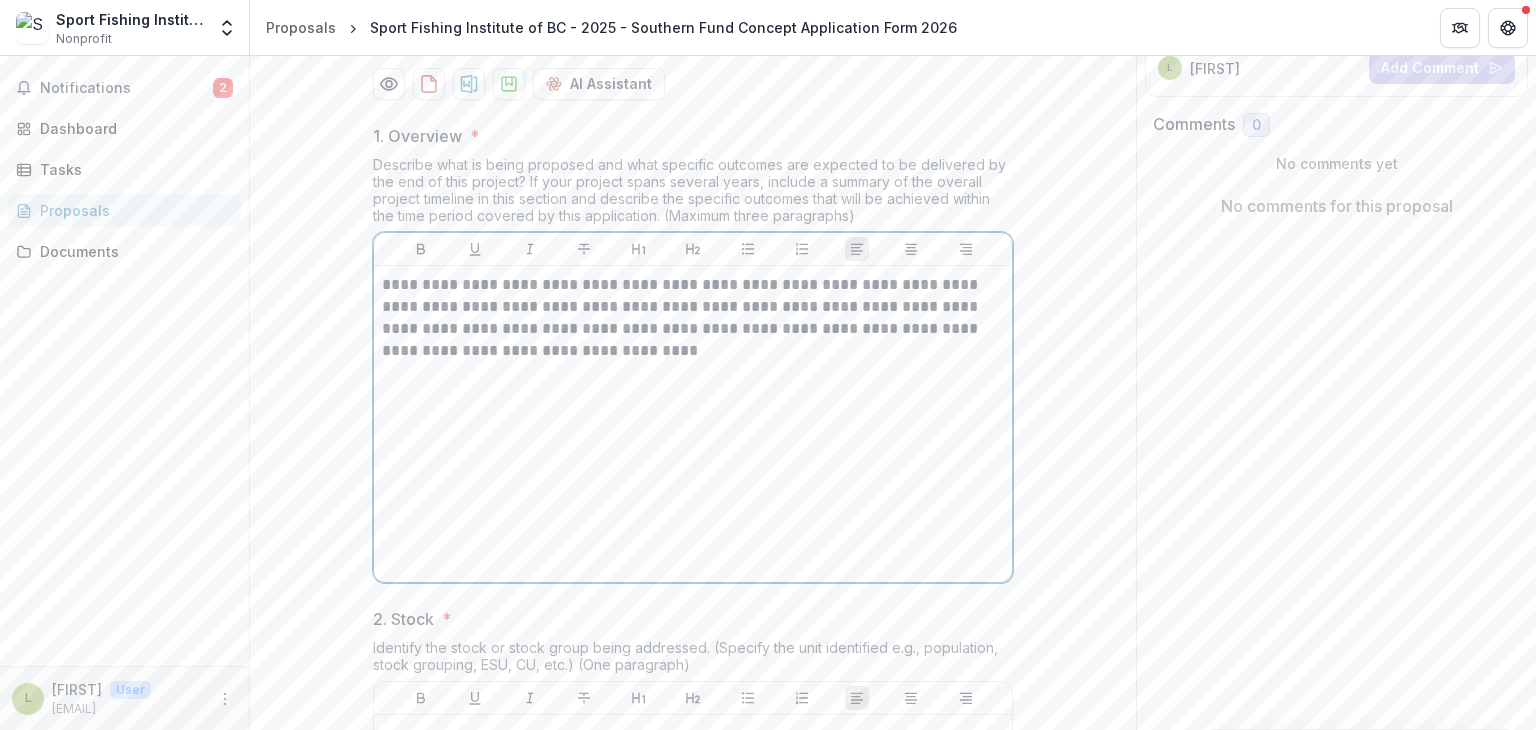 click on "**********" at bounding box center (693, 318) 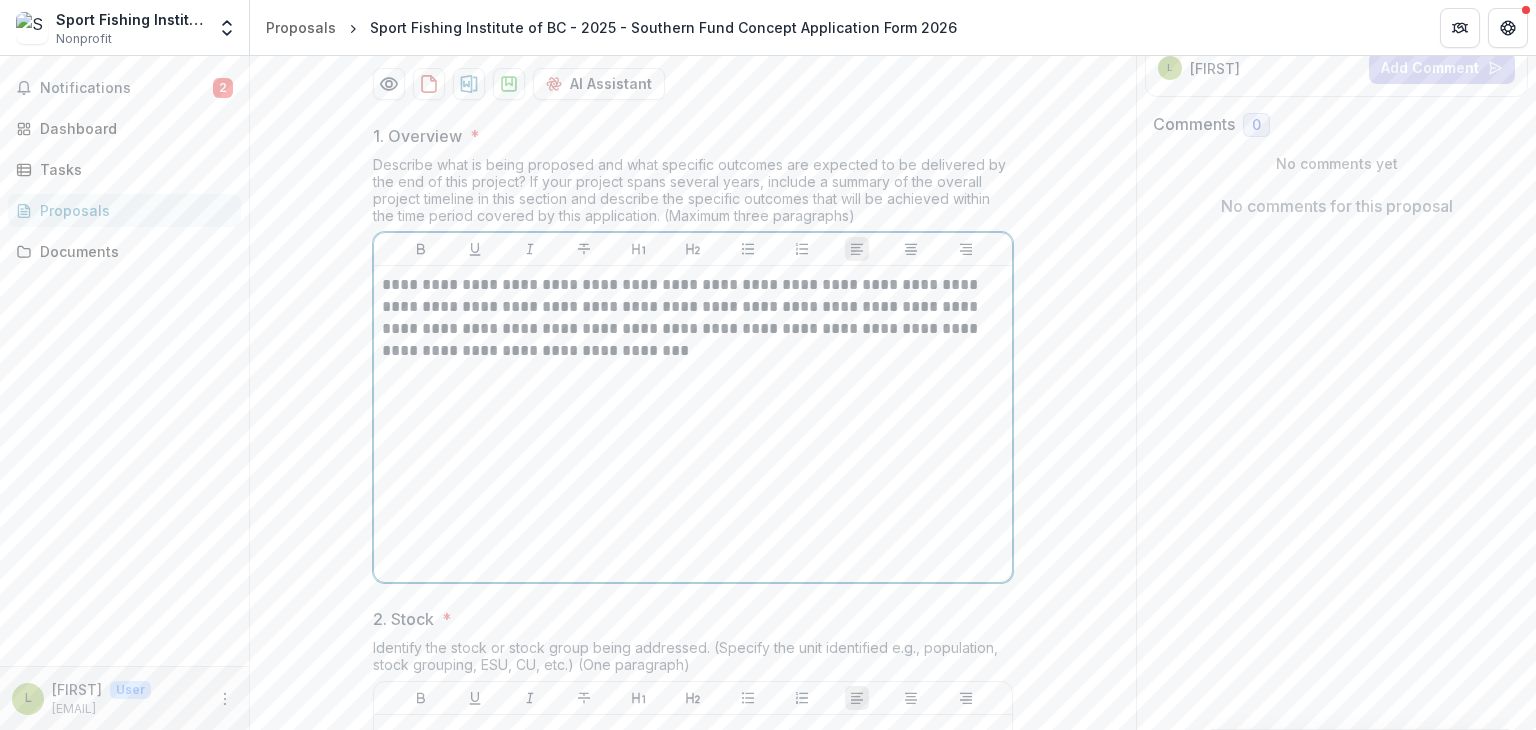 click on "**********" at bounding box center (693, 318) 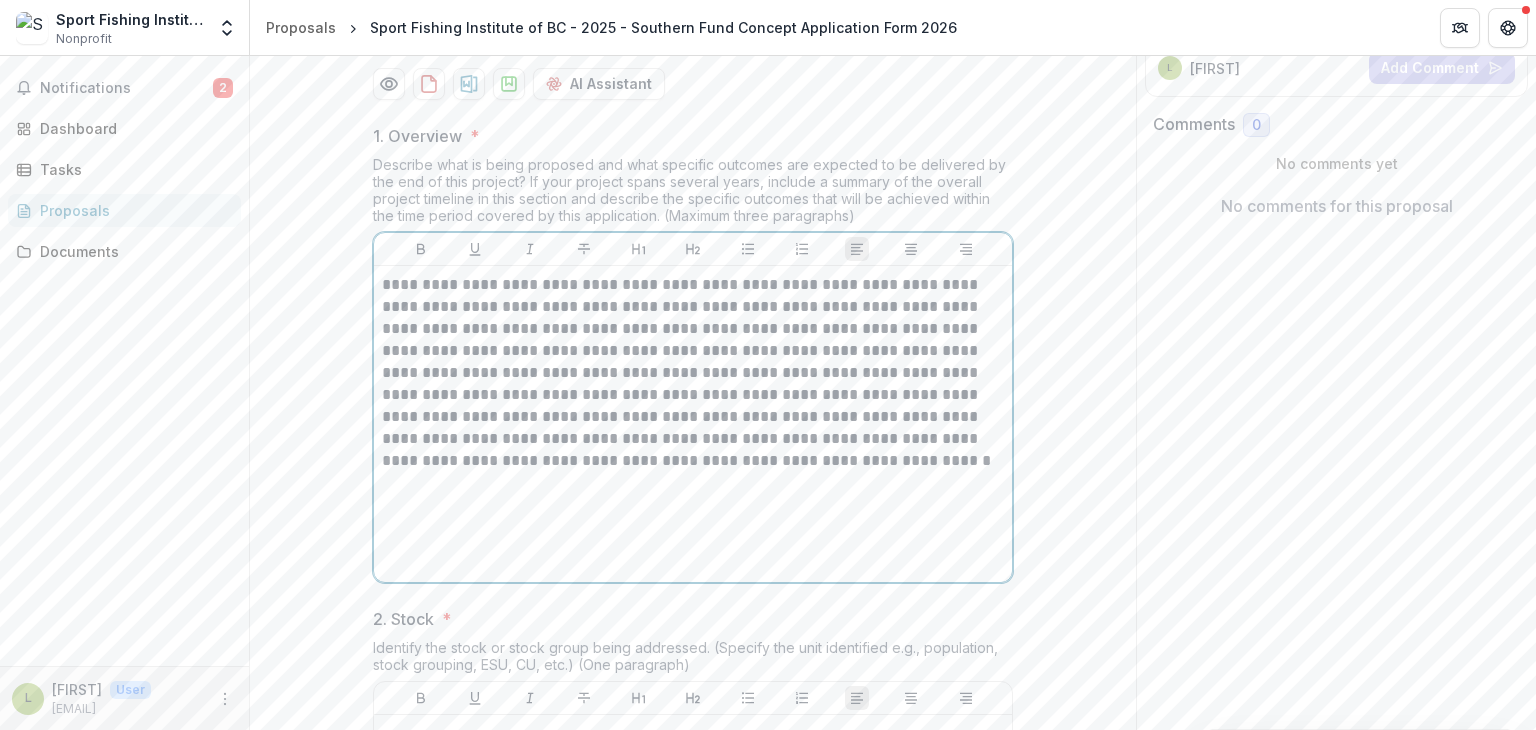 click on "**********" at bounding box center (693, 373) 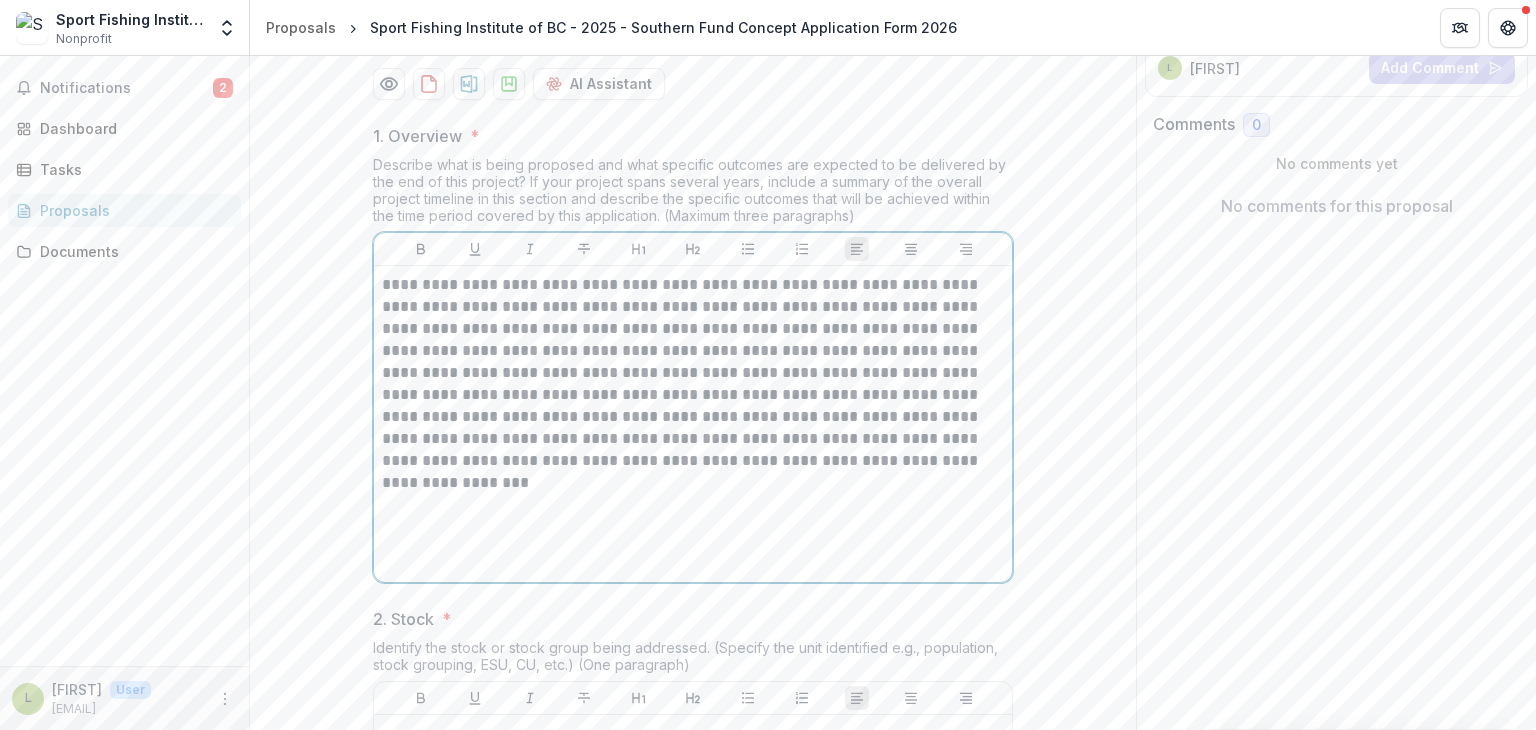 click on "**********" at bounding box center [693, 384] 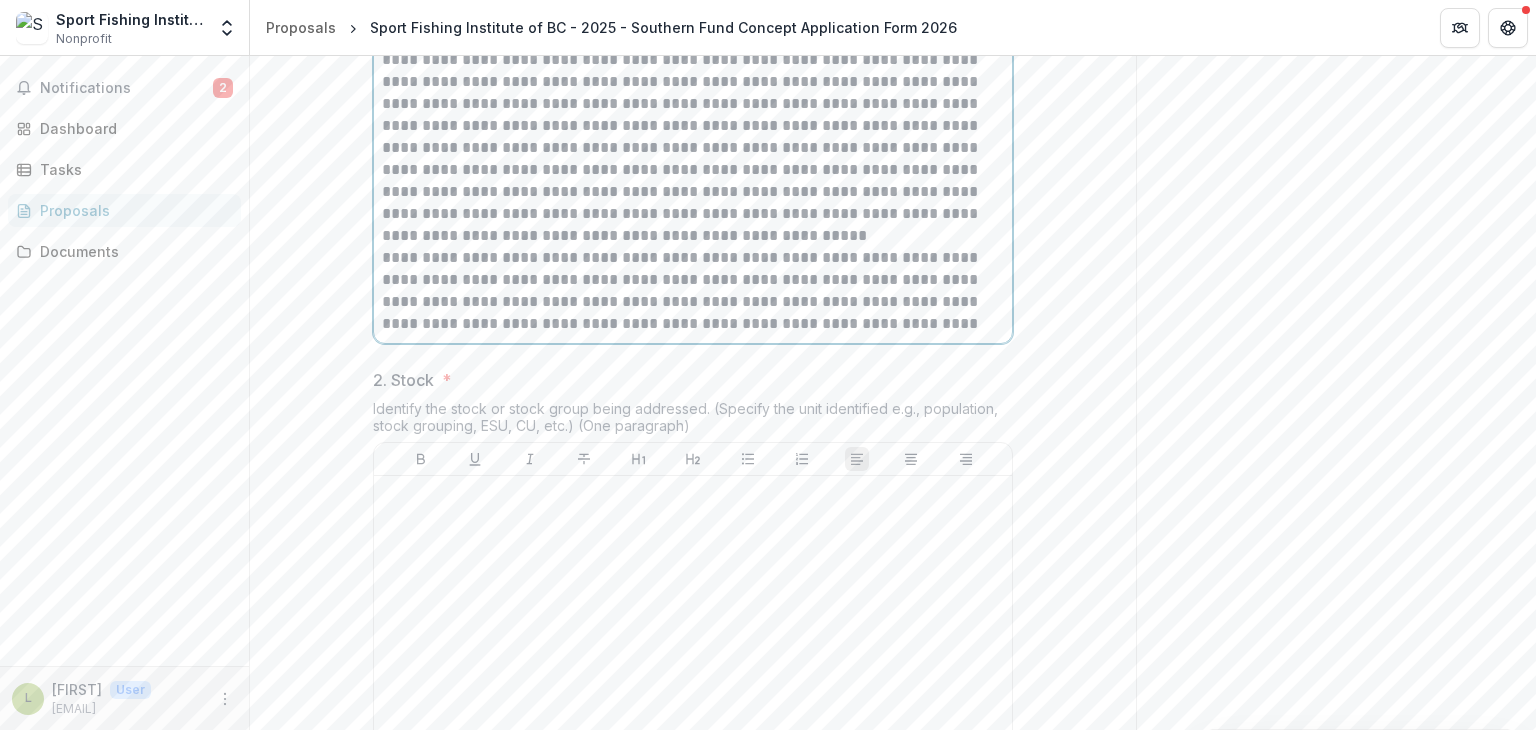 scroll, scrollTop: 623, scrollLeft: 0, axis: vertical 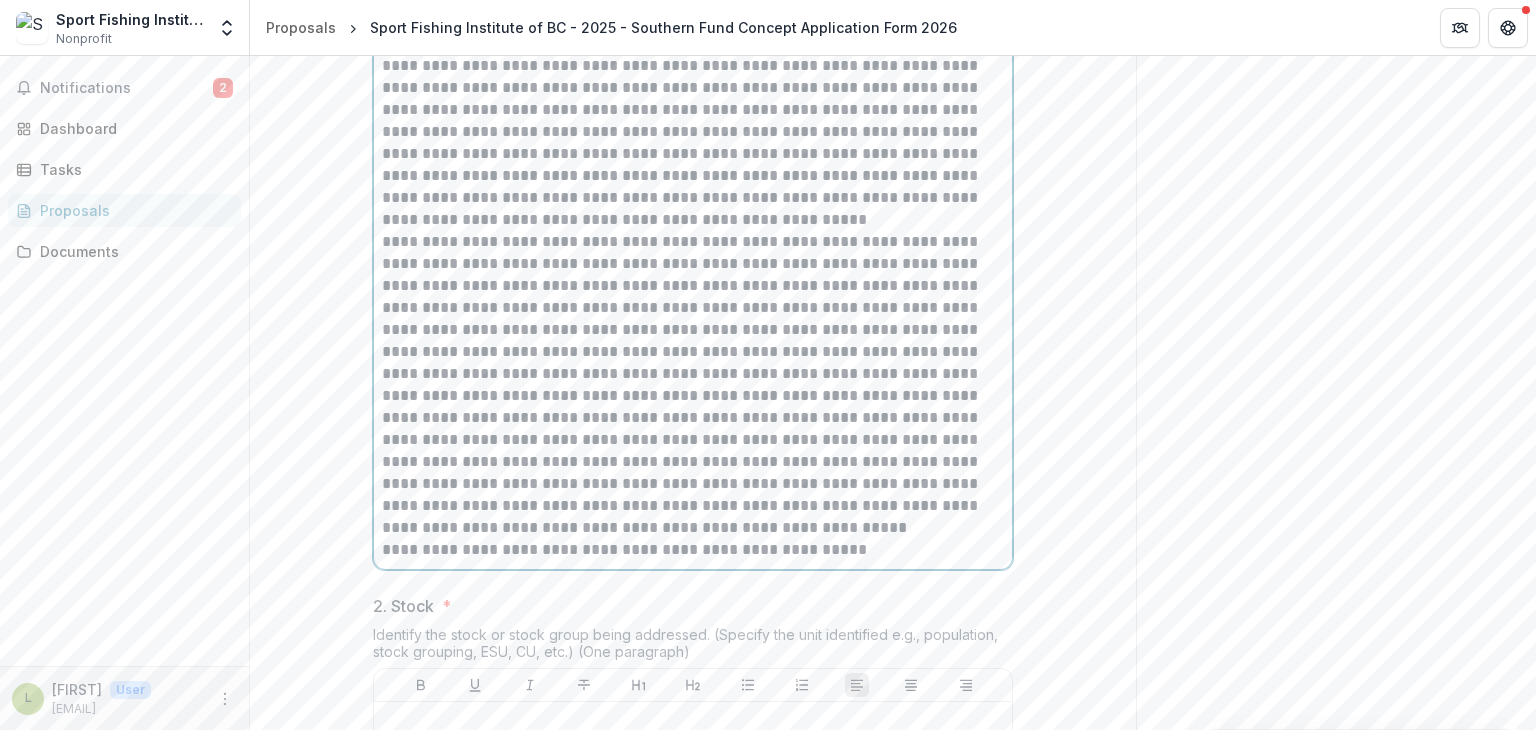 click on "**********" at bounding box center [693, 550] 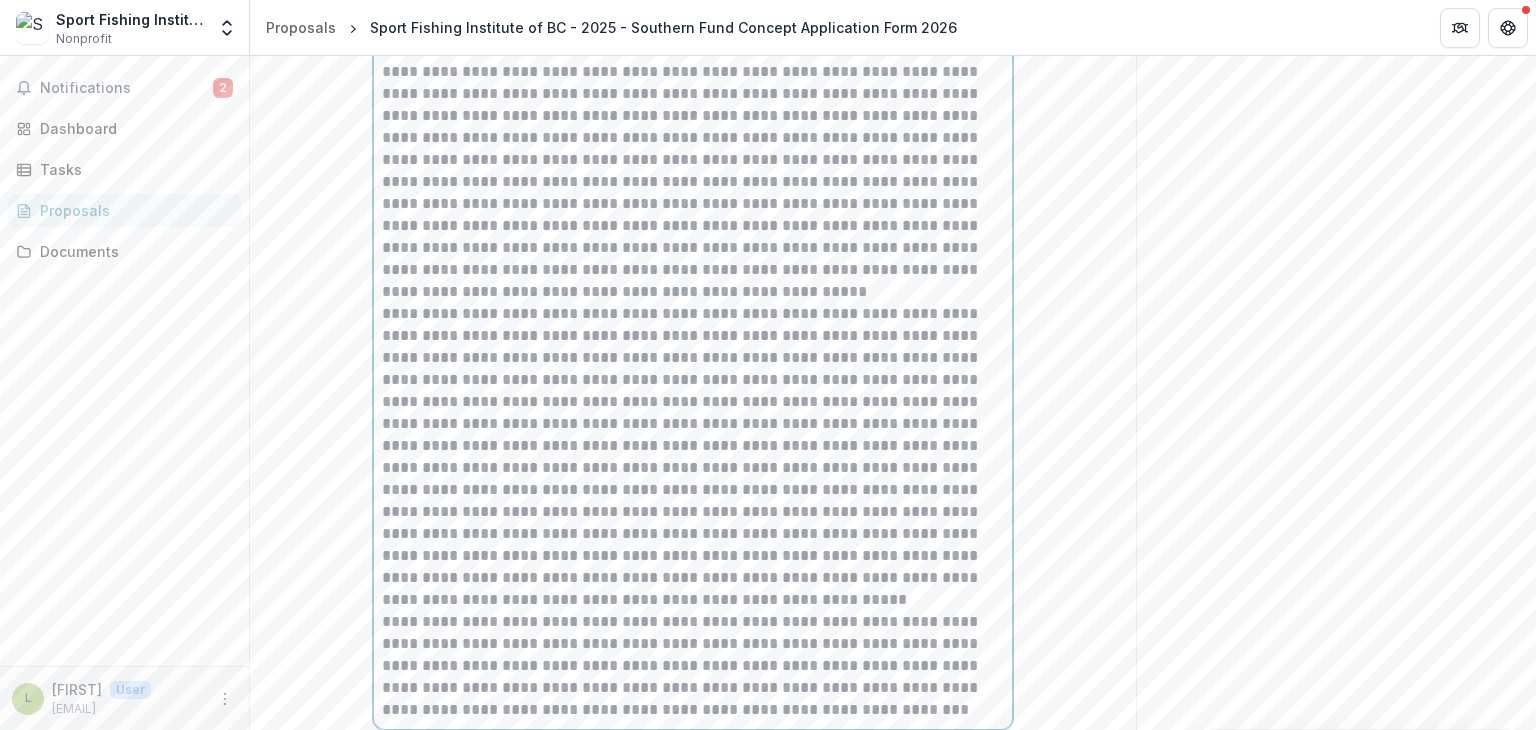 scroll, scrollTop: 552, scrollLeft: 0, axis: vertical 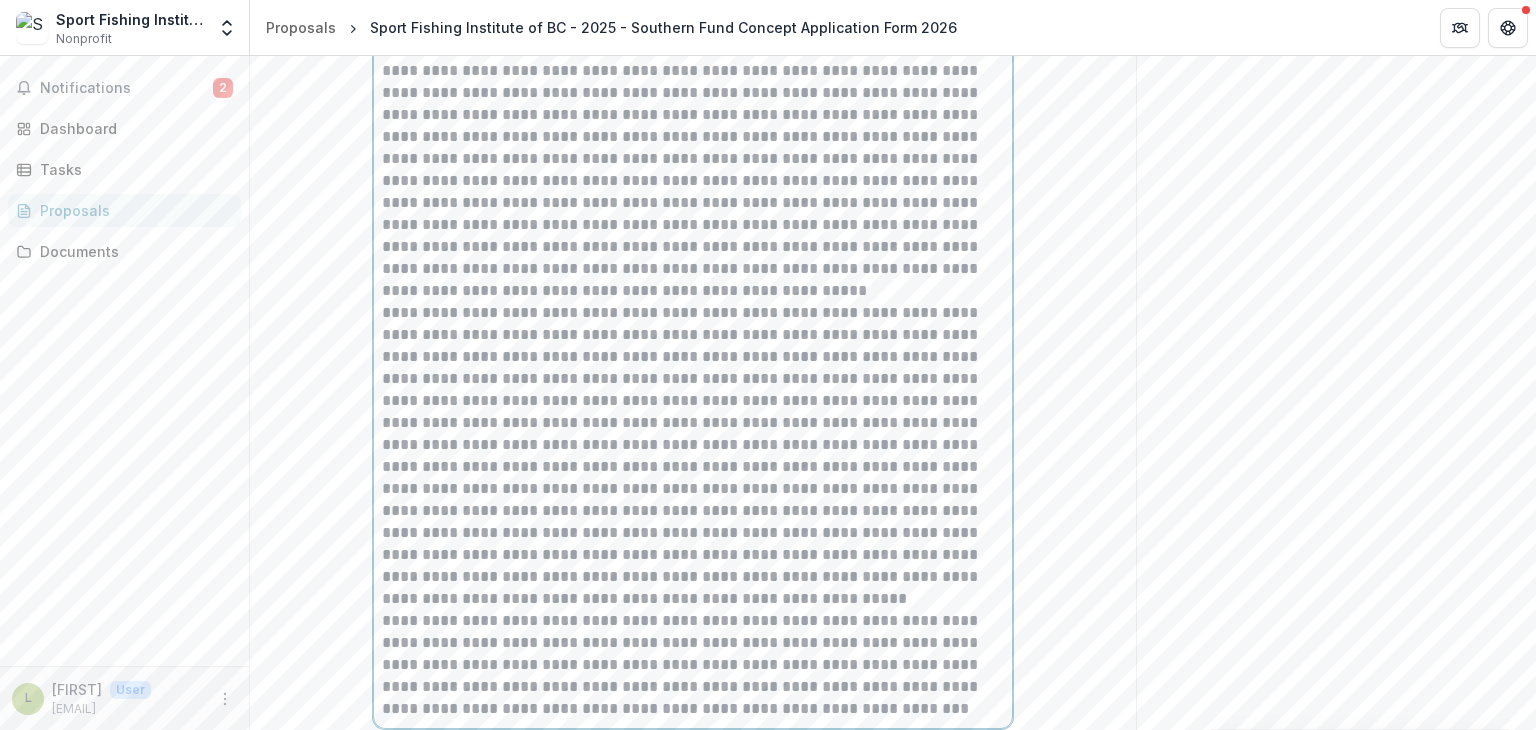 click on "**********" at bounding box center (693, 170) 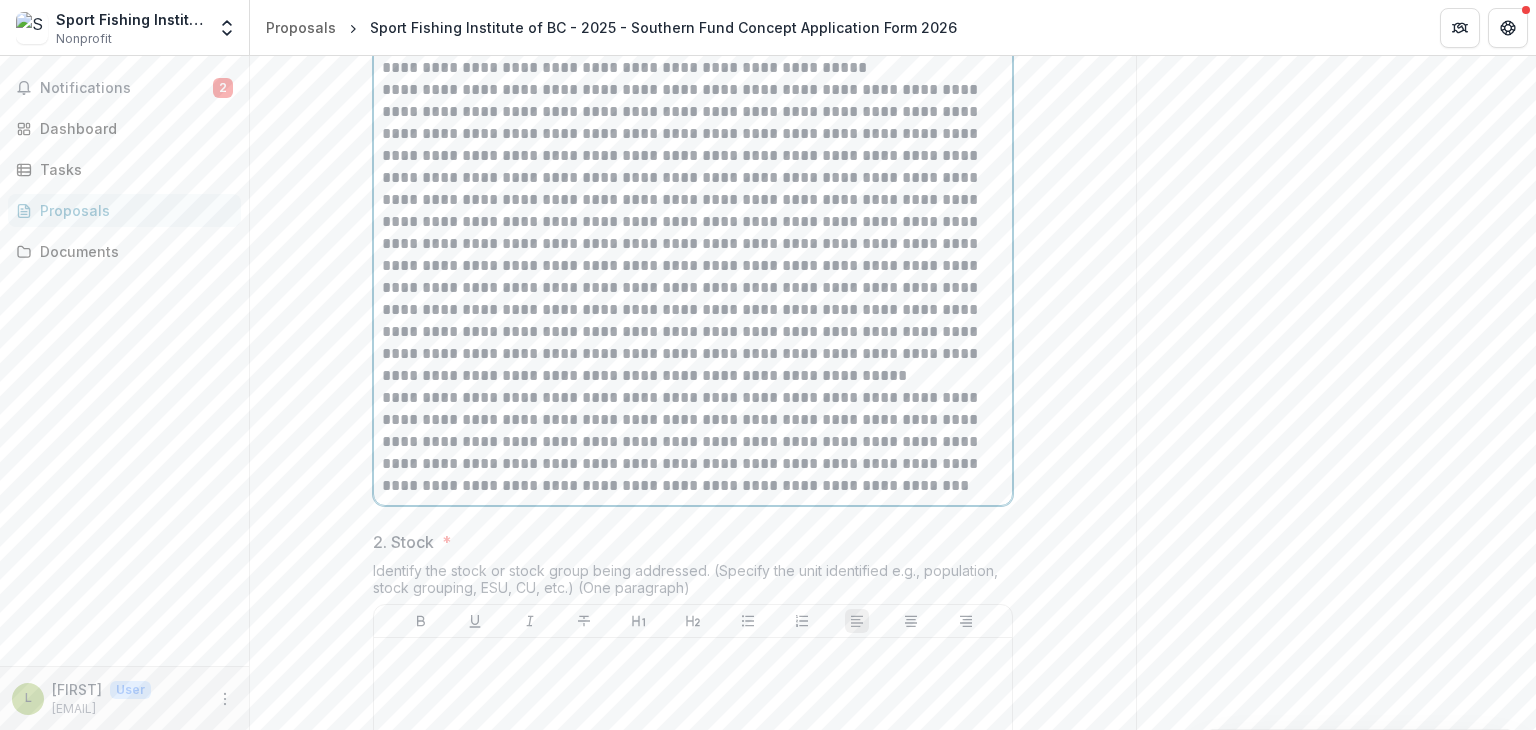 scroll, scrollTop: 777, scrollLeft: 0, axis: vertical 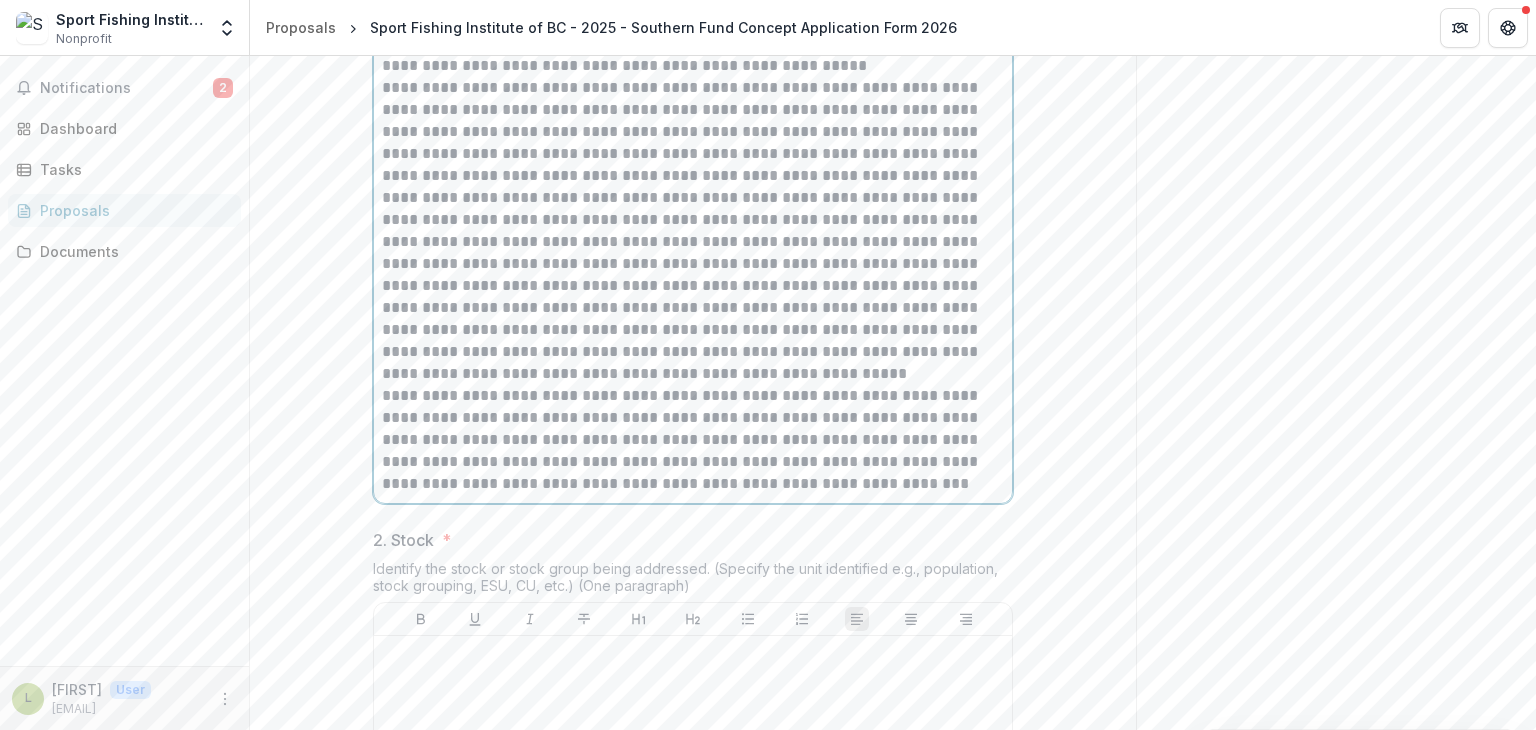 click on "**********" at bounding box center (693, 440) 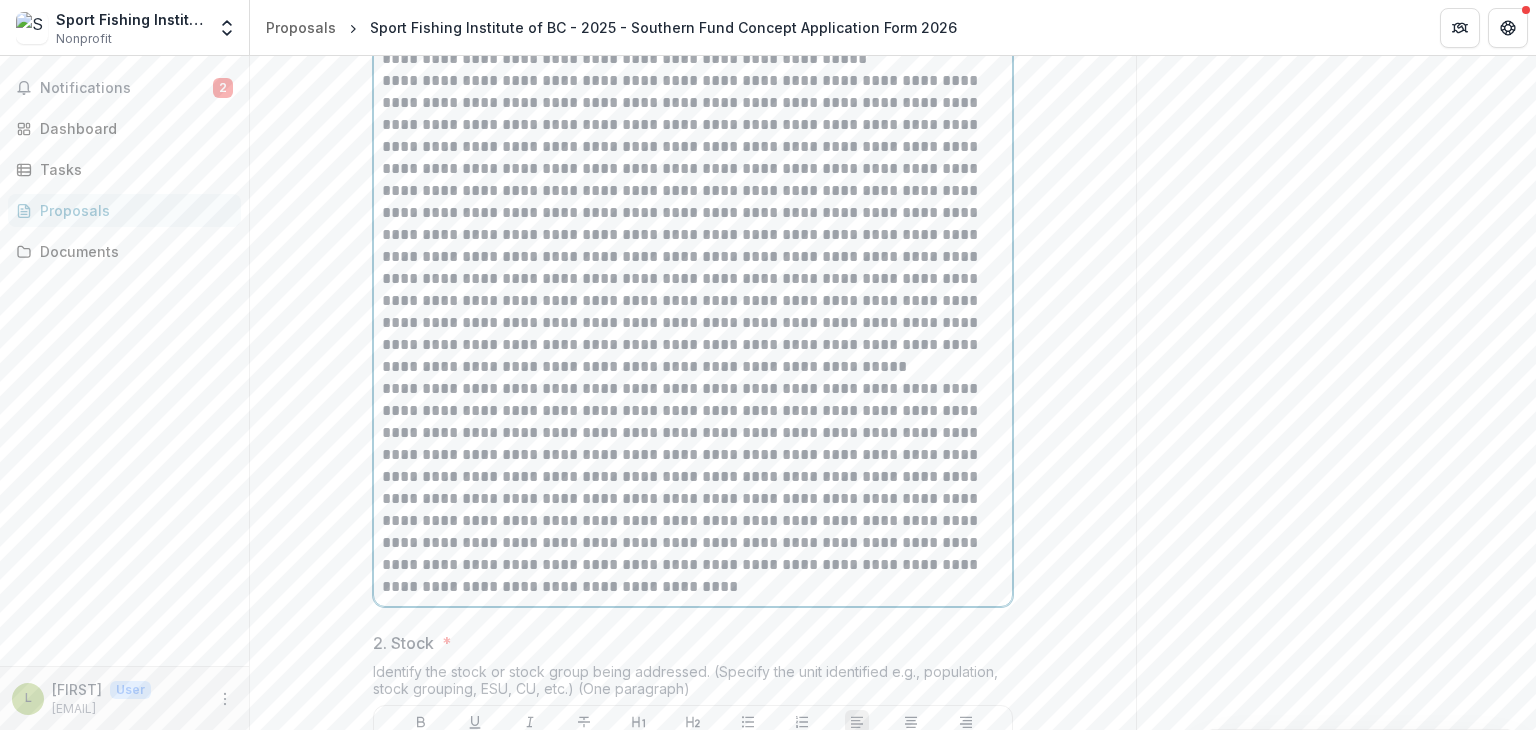 scroll, scrollTop: 806, scrollLeft: 0, axis: vertical 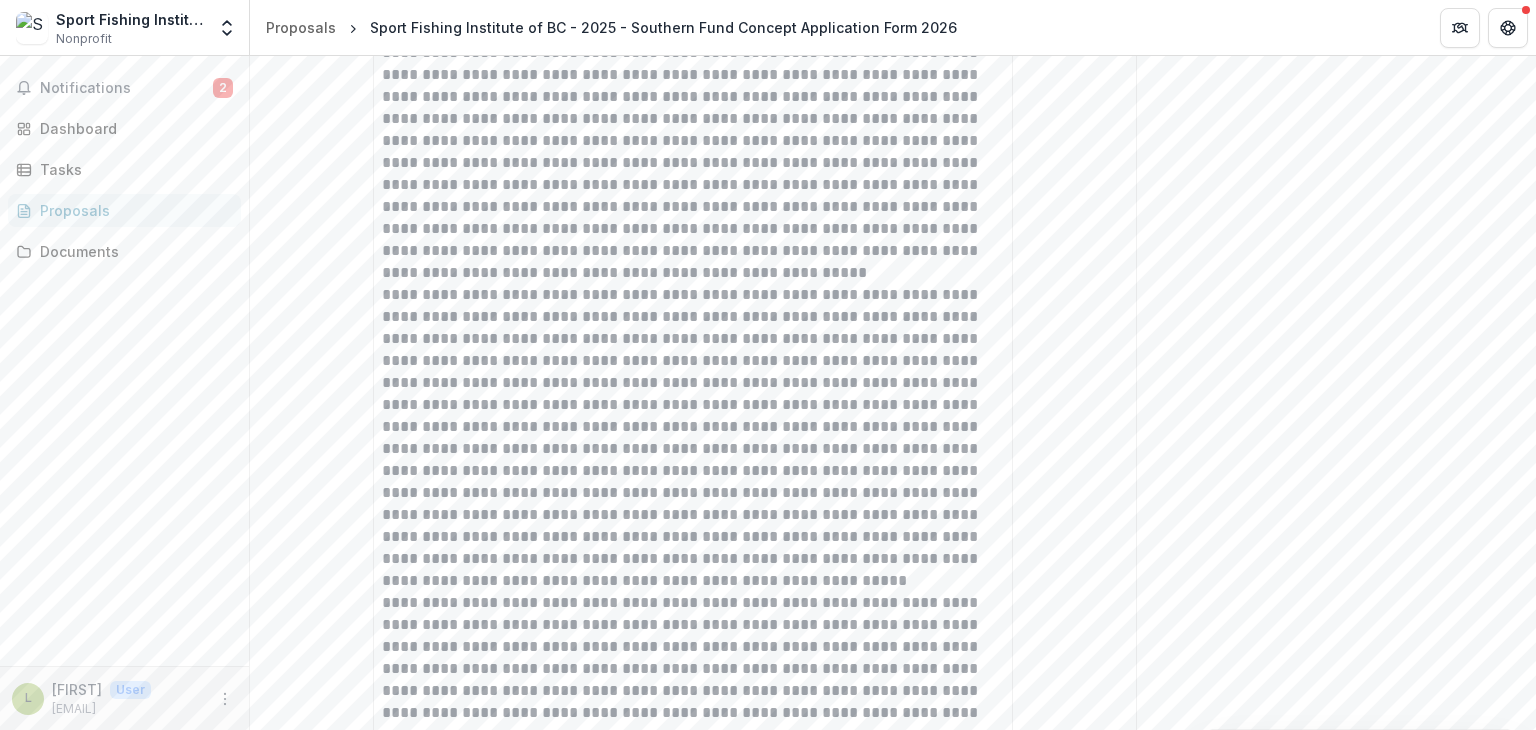 drag, startPoint x: 376, startPoint y: 178, endPoint x: 437, endPoint y: 171, distance: 61.400326 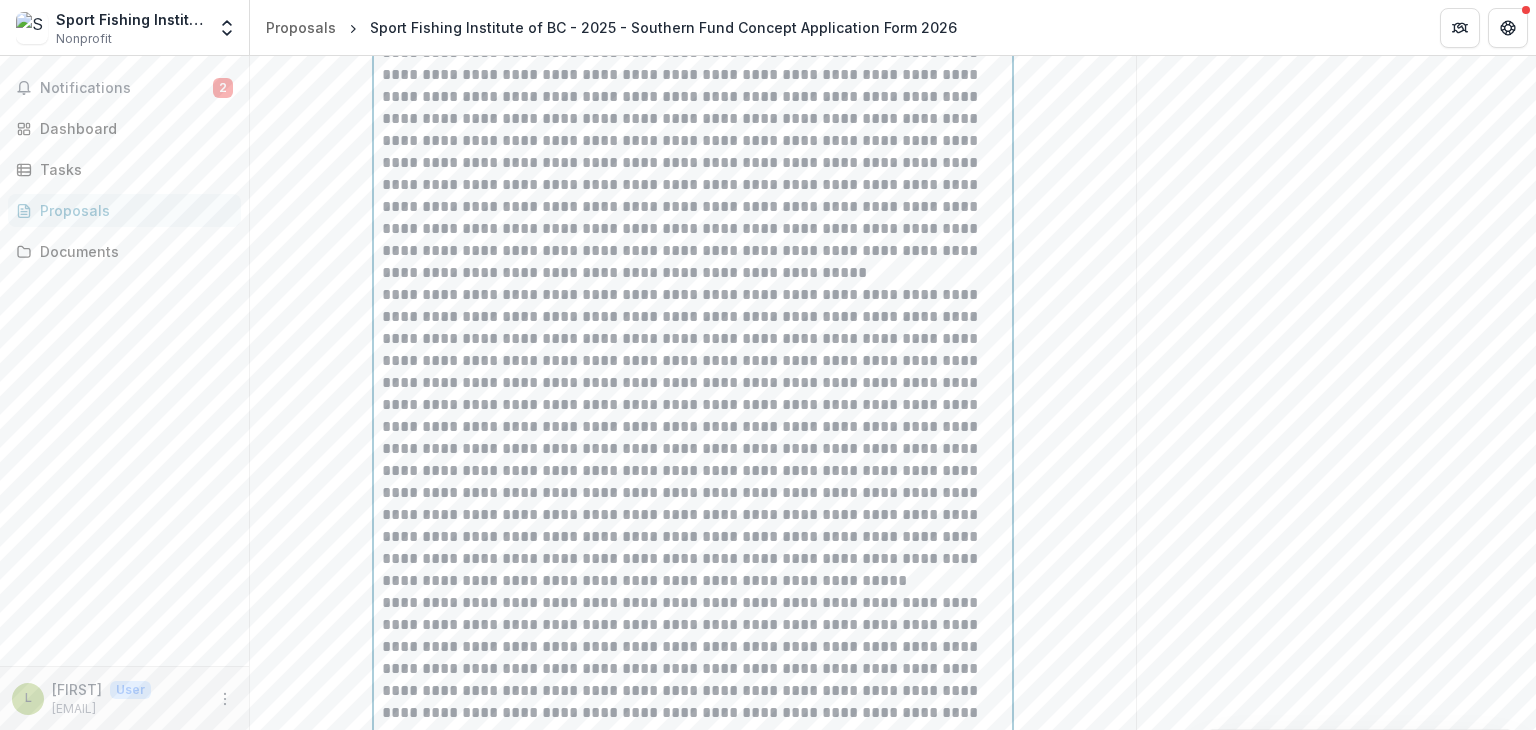 scroll, scrollTop: 806, scrollLeft: 0, axis: vertical 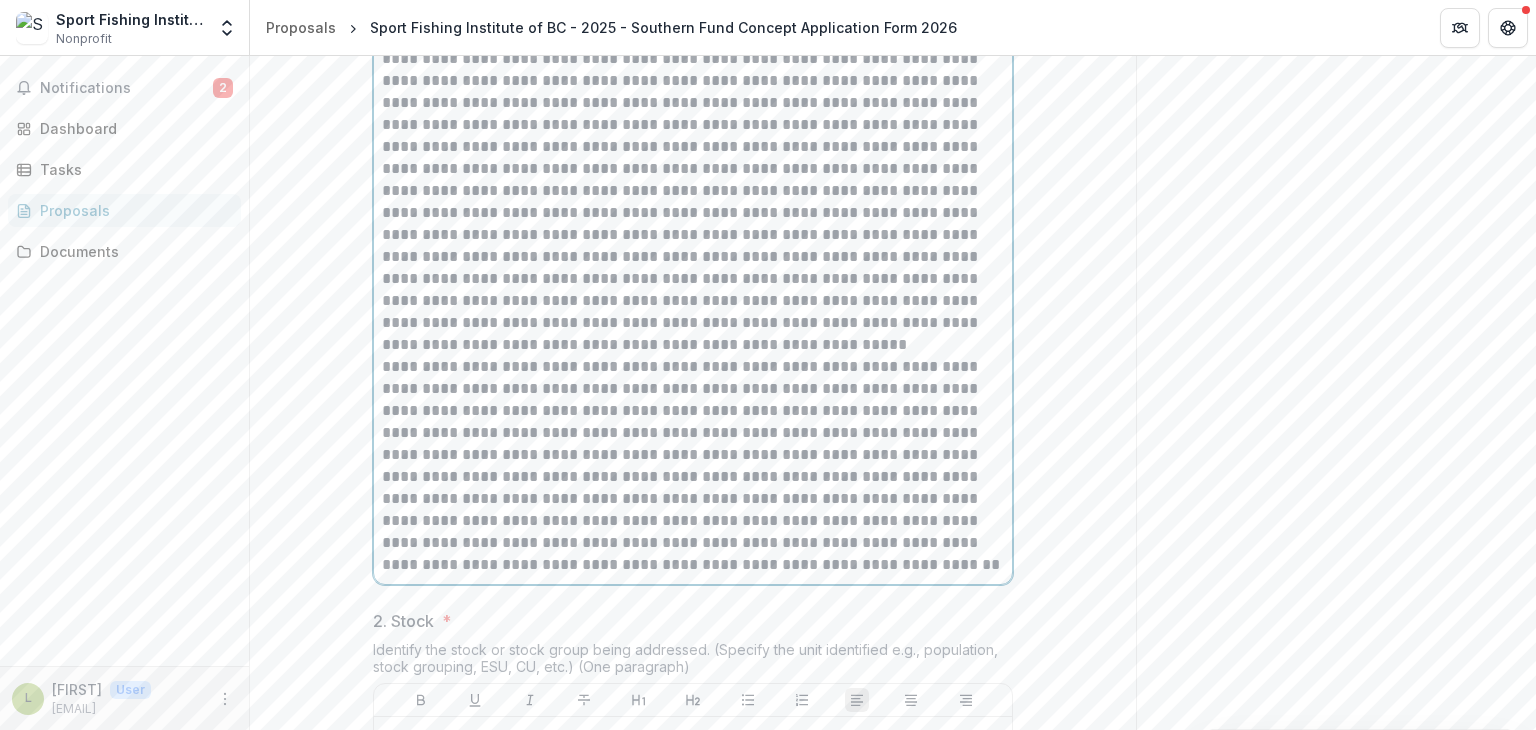 click on "**********" at bounding box center (693, -84) 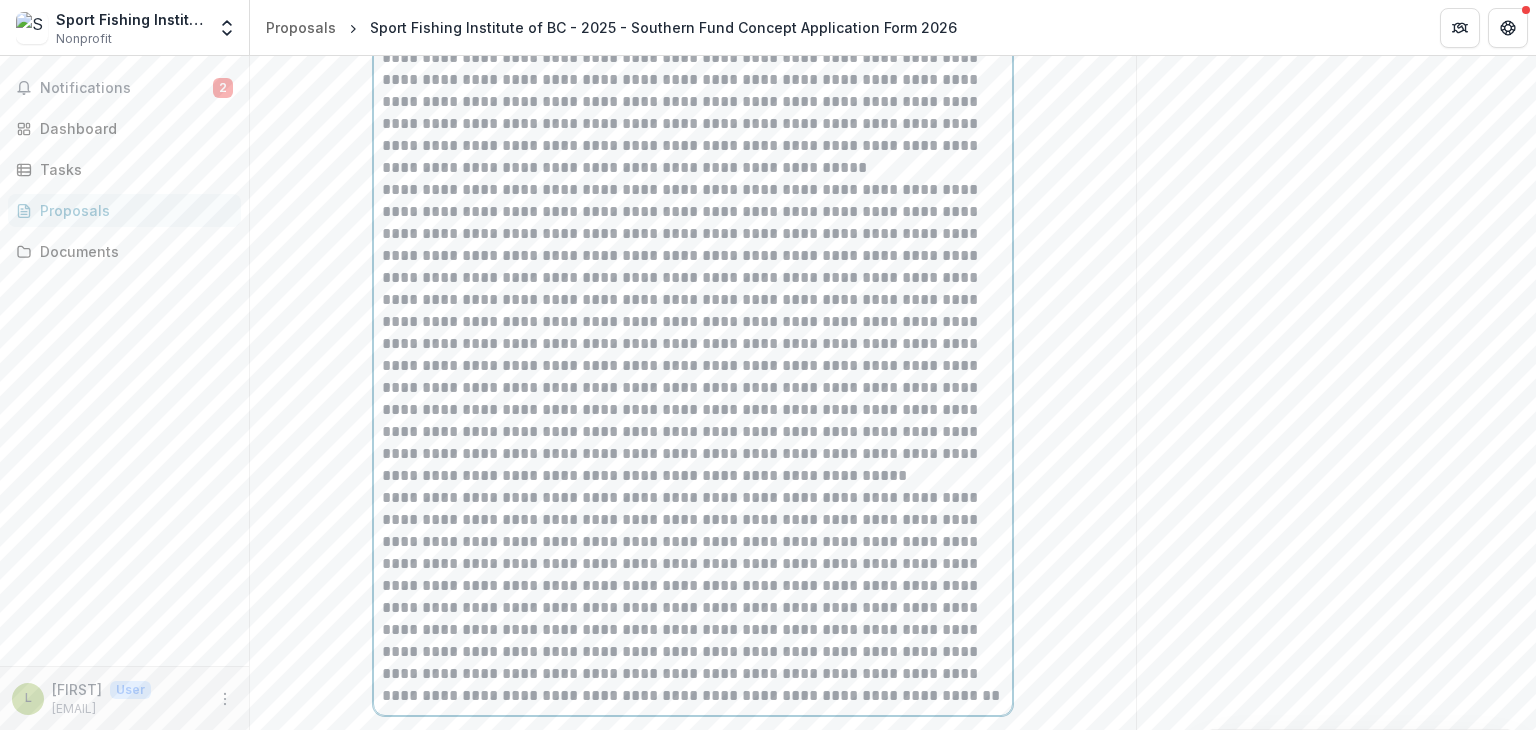 scroll, scrollTop: 586, scrollLeft: 0, axis: vertical 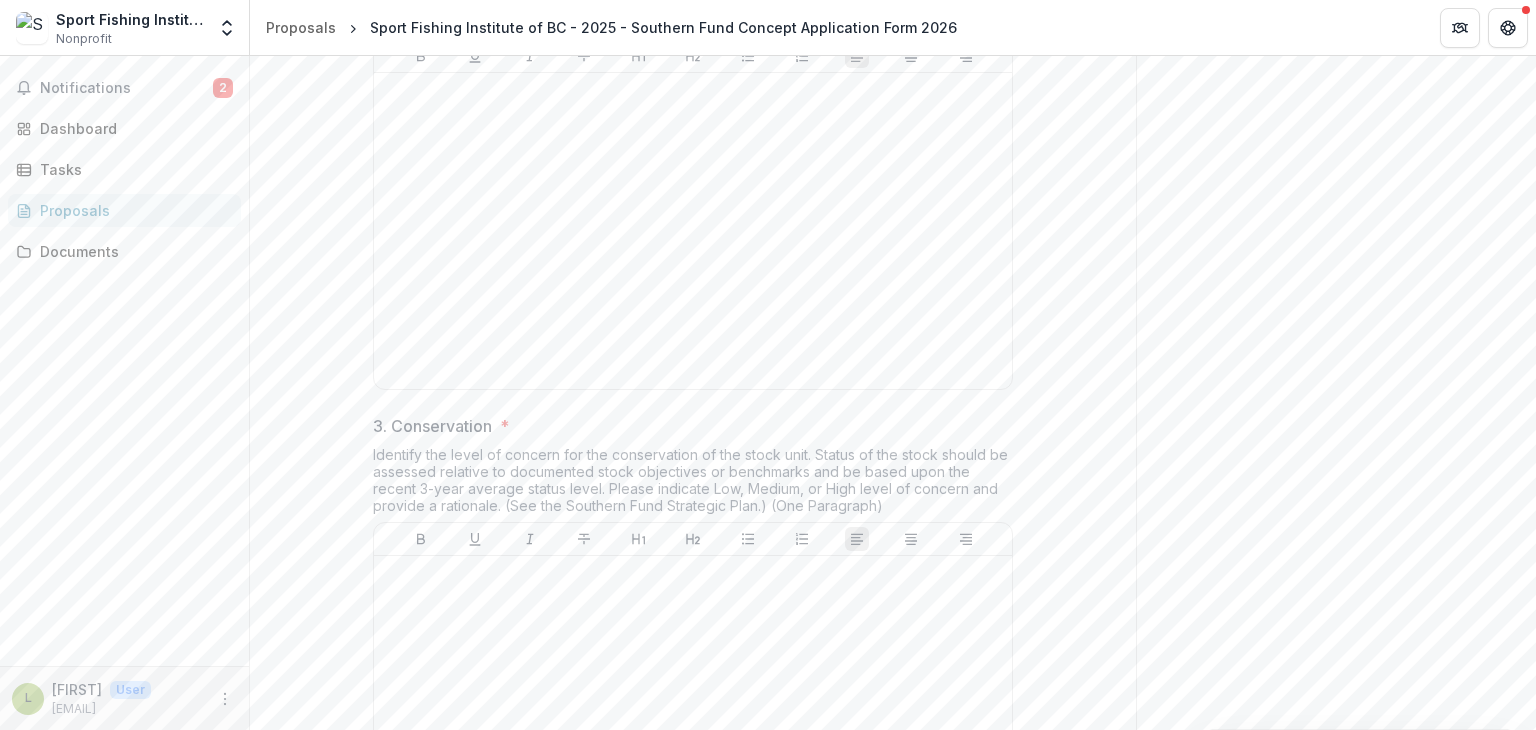 drag, startPoint x: 379, startPoint y: 164, endPoint x: 736, endPoint y: 80, distance: 366.74924 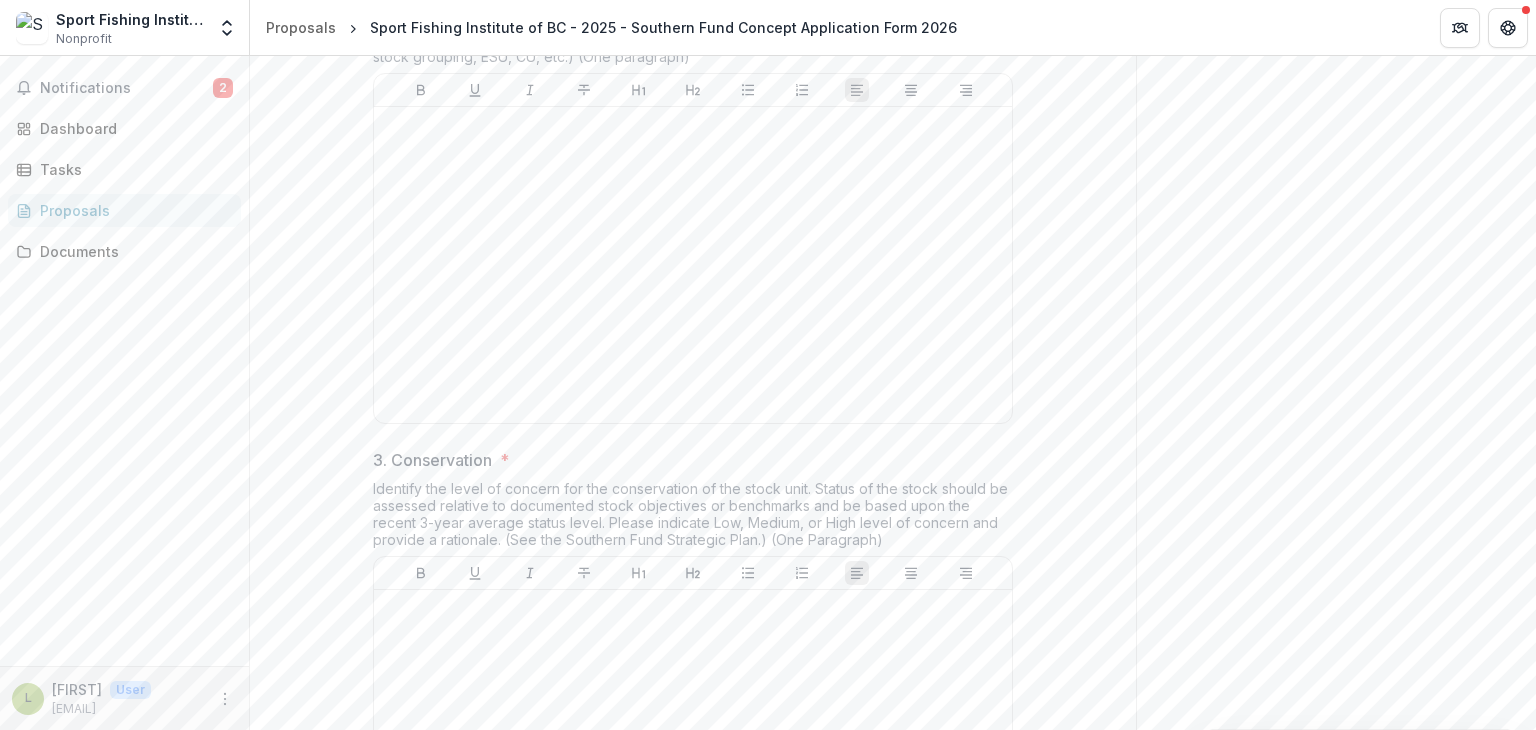 scroll, scrollTop: 1422, scrollLeft: 0, axis: vertical 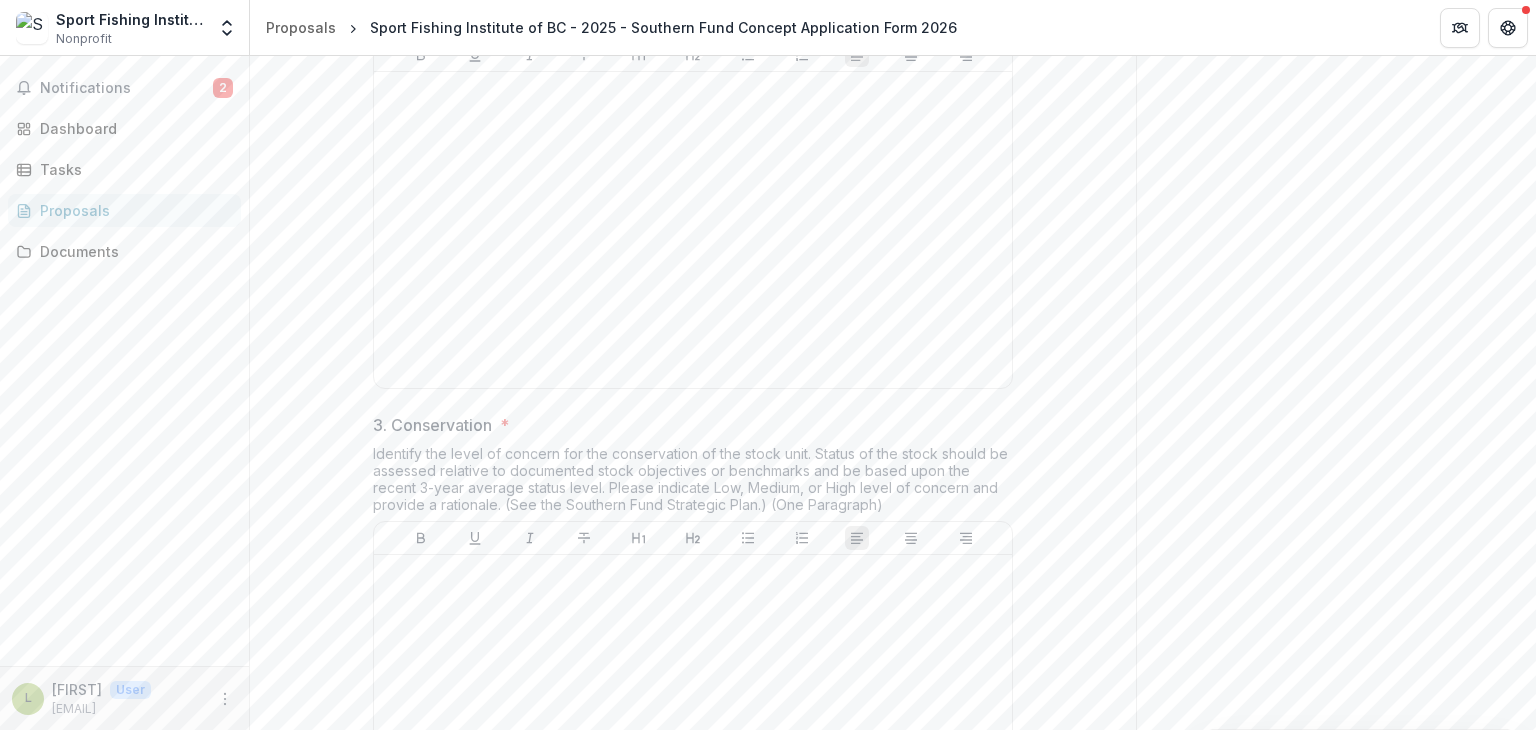 drag, startPoint x: 371, startPoint y: 152, endPoint x: 776, endPoint y: 170, distance: 405.3998 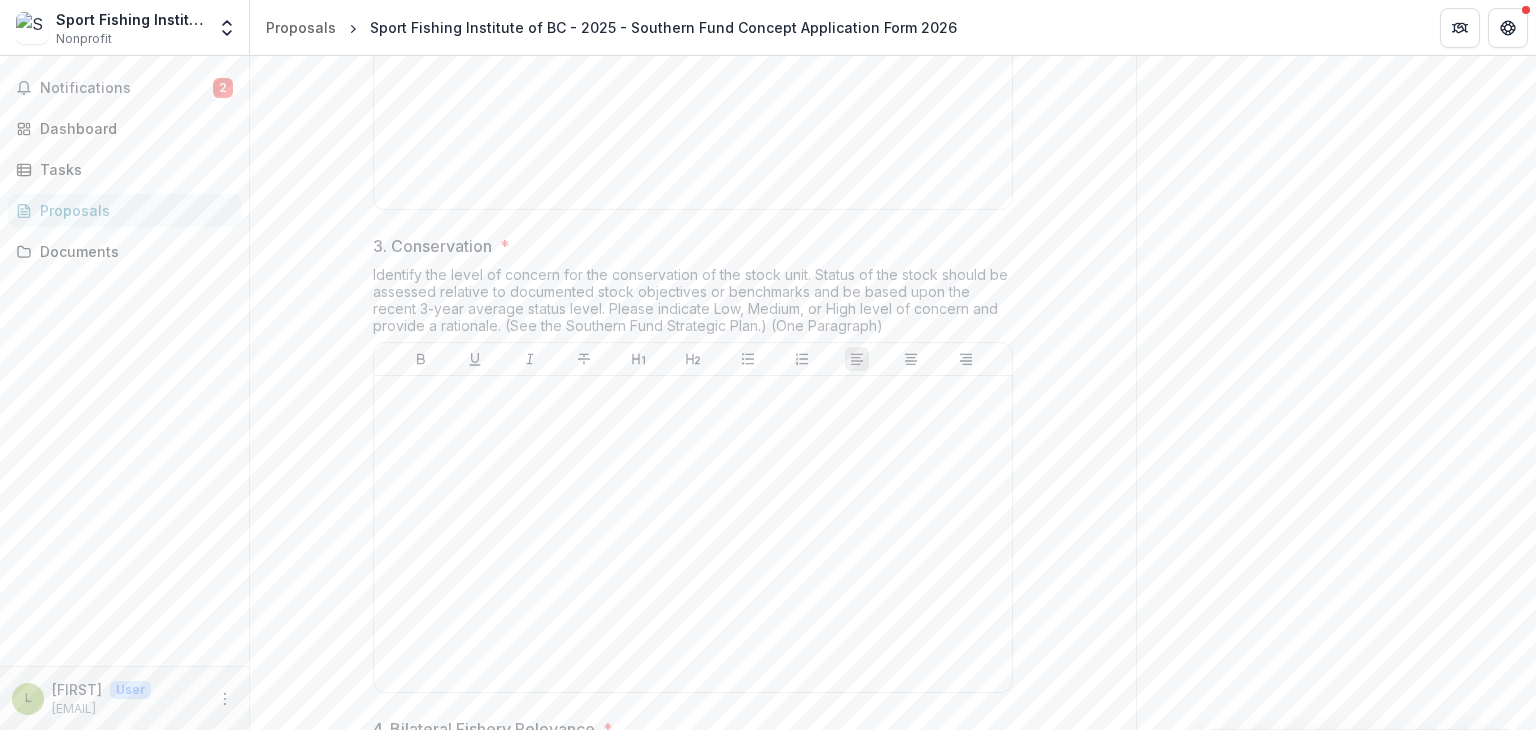 scroll, scrollTop: 1631, scrollLeft: 0, axis: vertical 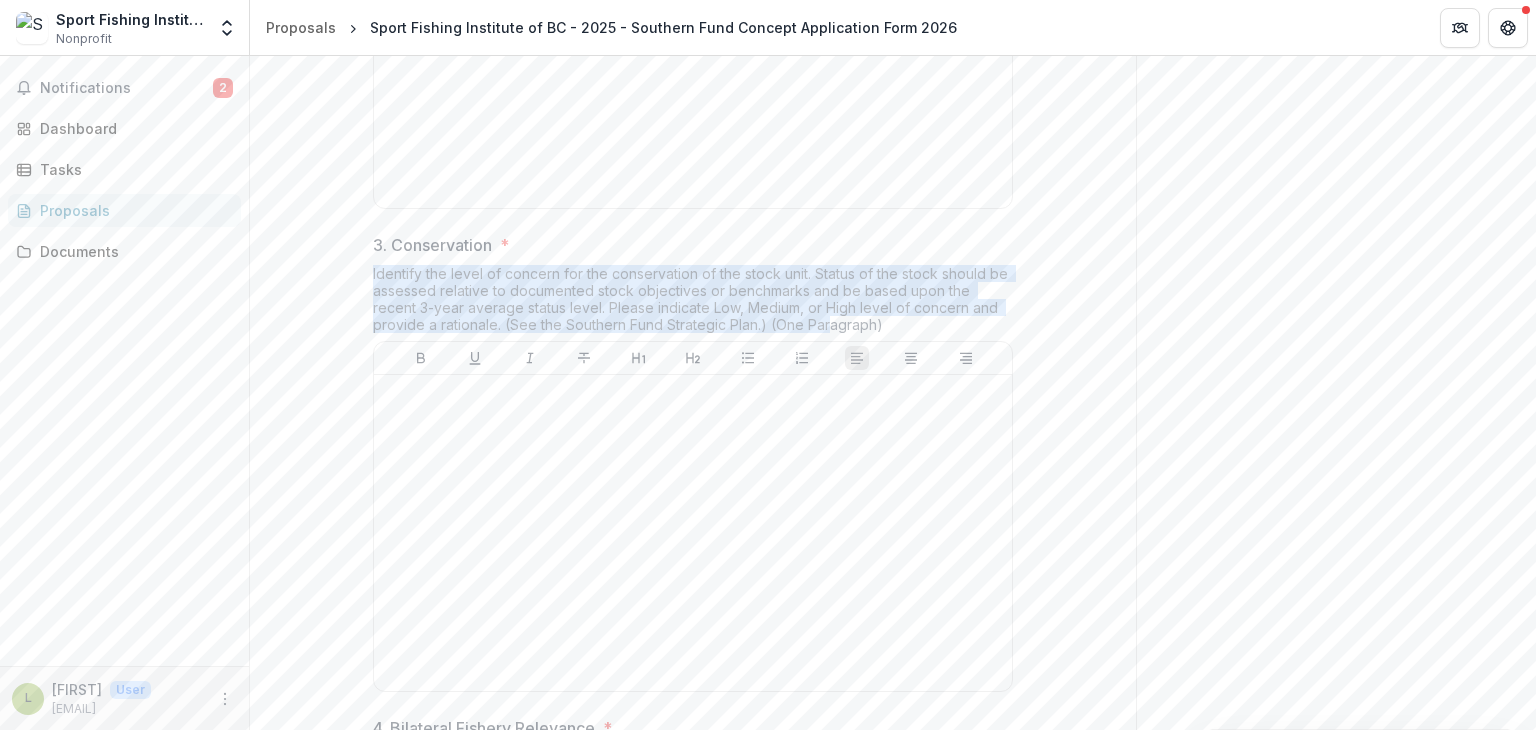 drag, startPoint x: 363, startPoint y: 422, endPoint x: 769, endPoint y: 473, distance: 409.19067 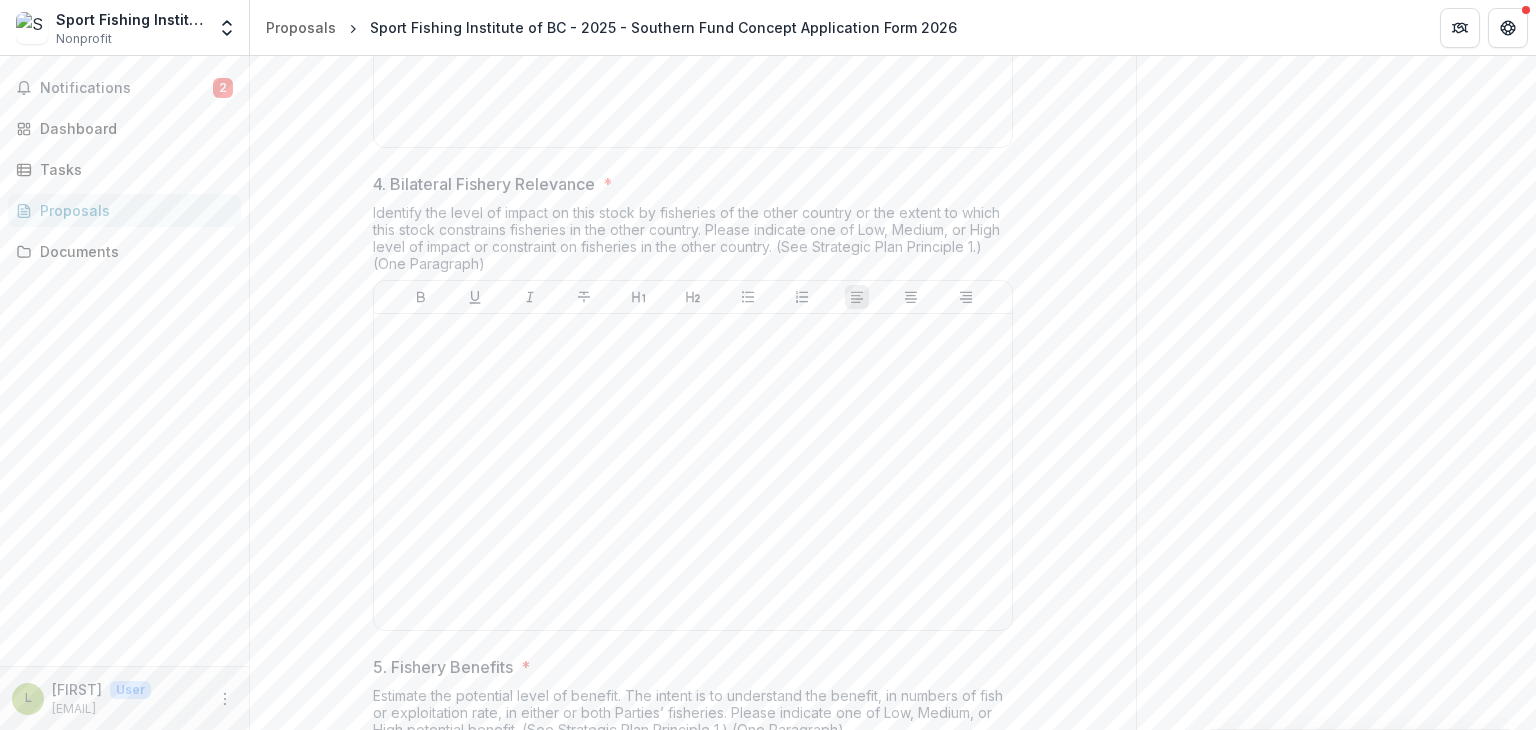 scroll, scrollTop: 2176, scrollLeft: 0, axis: vertical 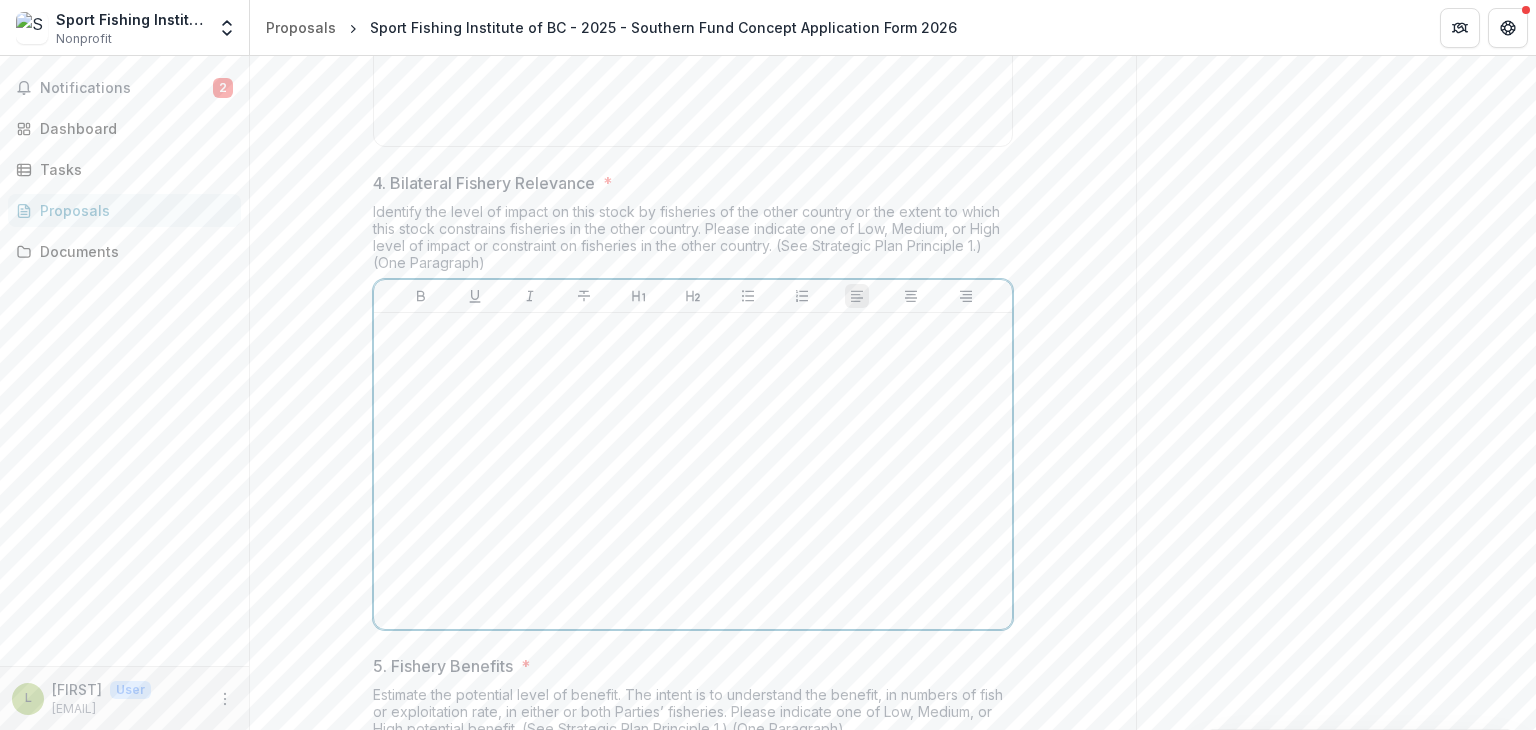 click at bounding box center [693, 332] 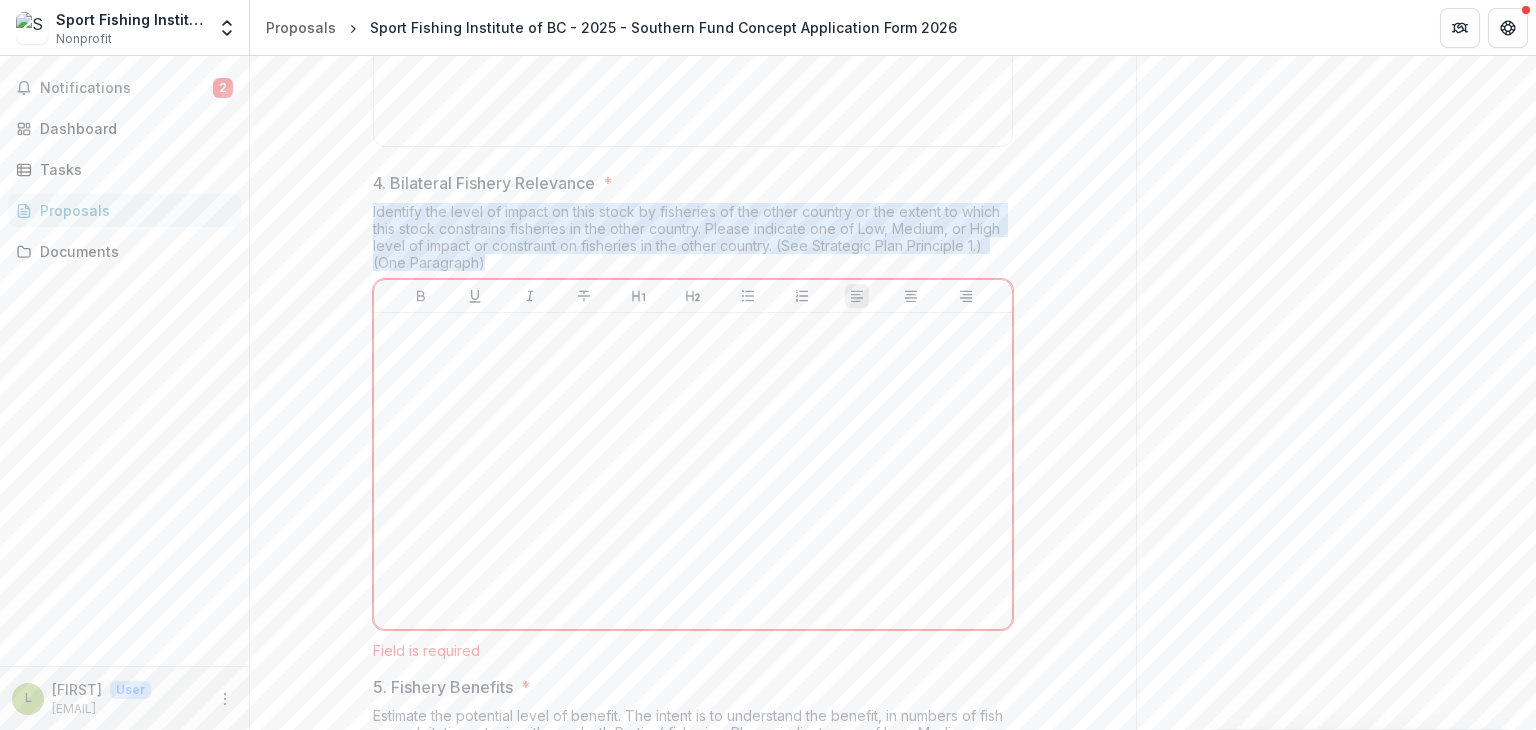 drag, startPoint x: 365, startPoint y: 352, endPoint x: 867, endPoint y: 403, distance: 504.58398 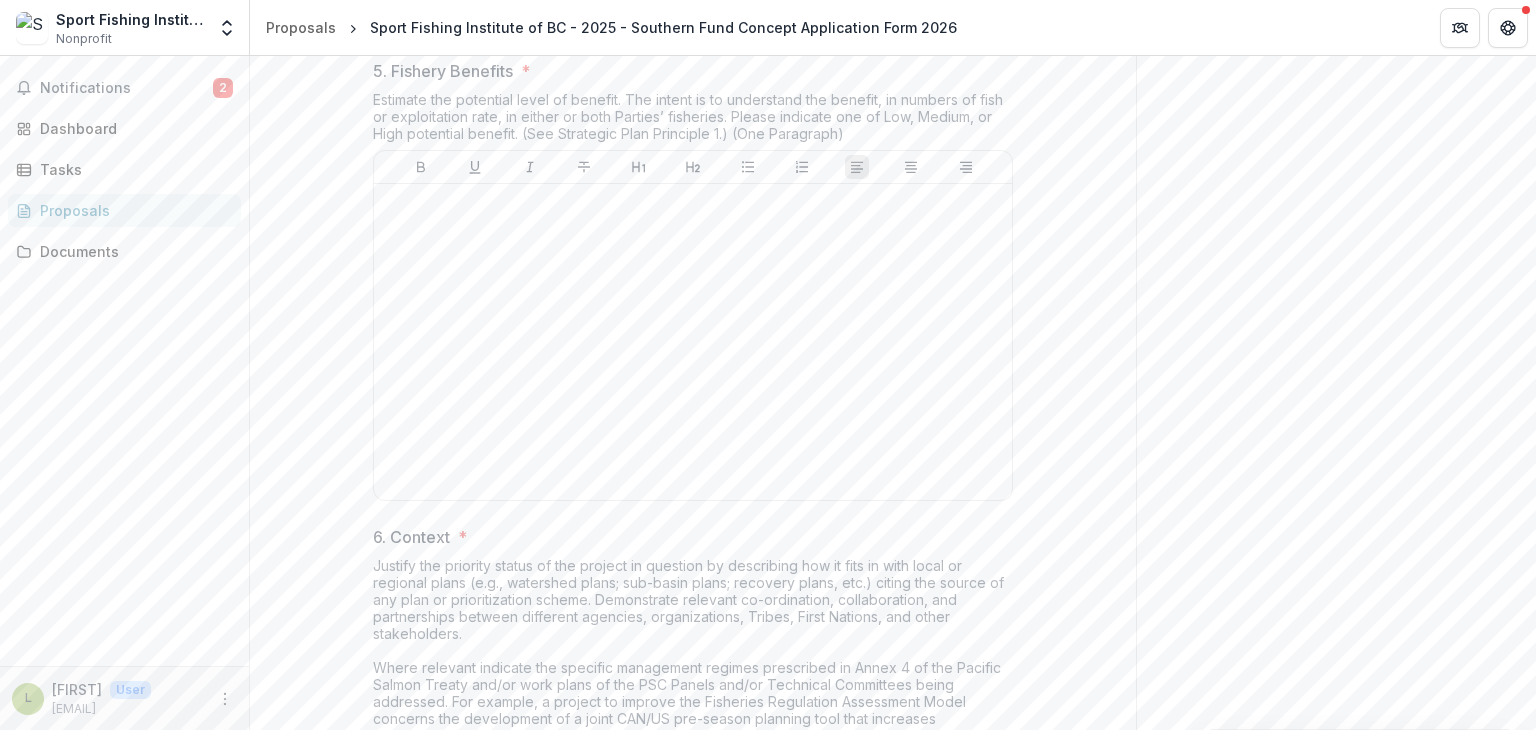 scroll, scrollTop: 2794, scrollLeft: 0, axis: vertical 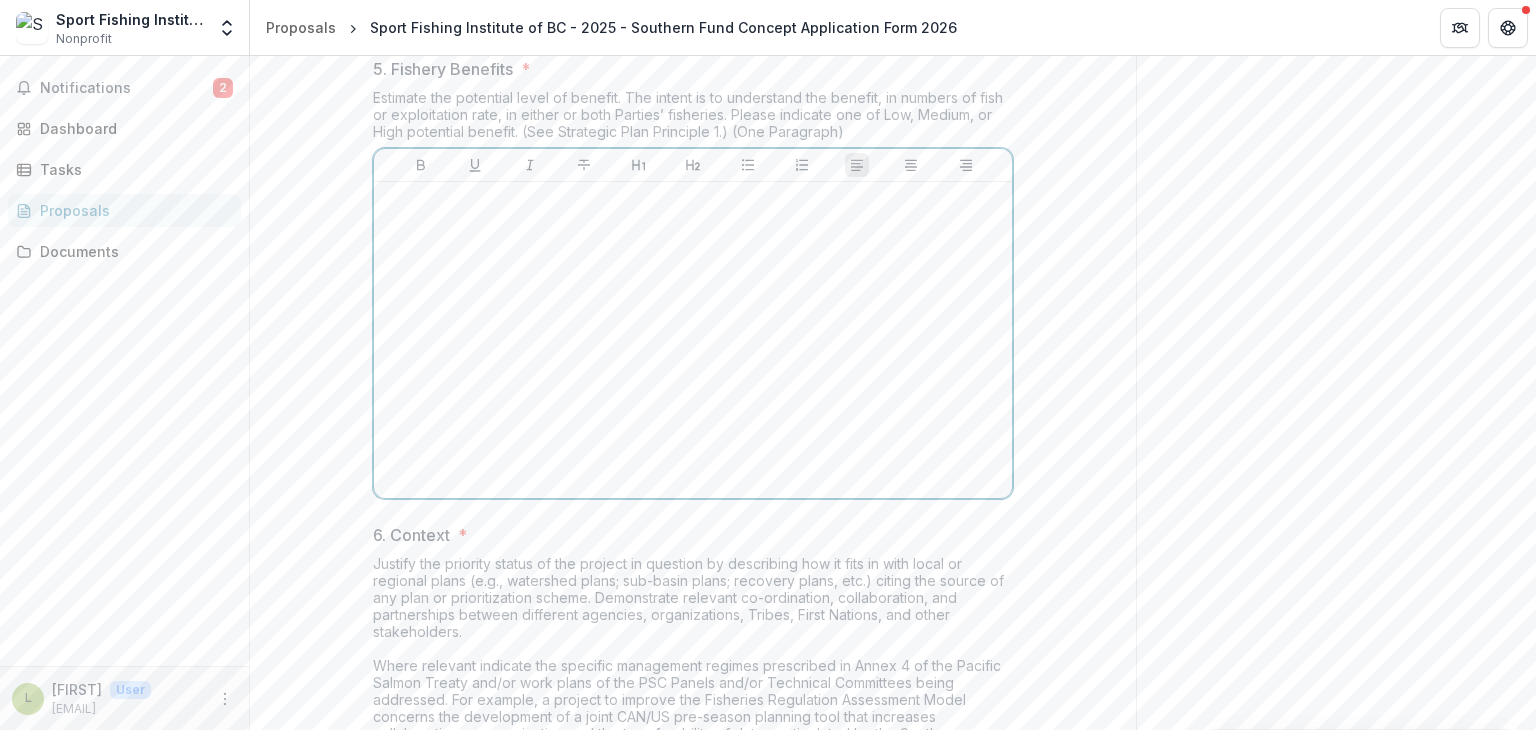 click at bounding box center [693, 340] 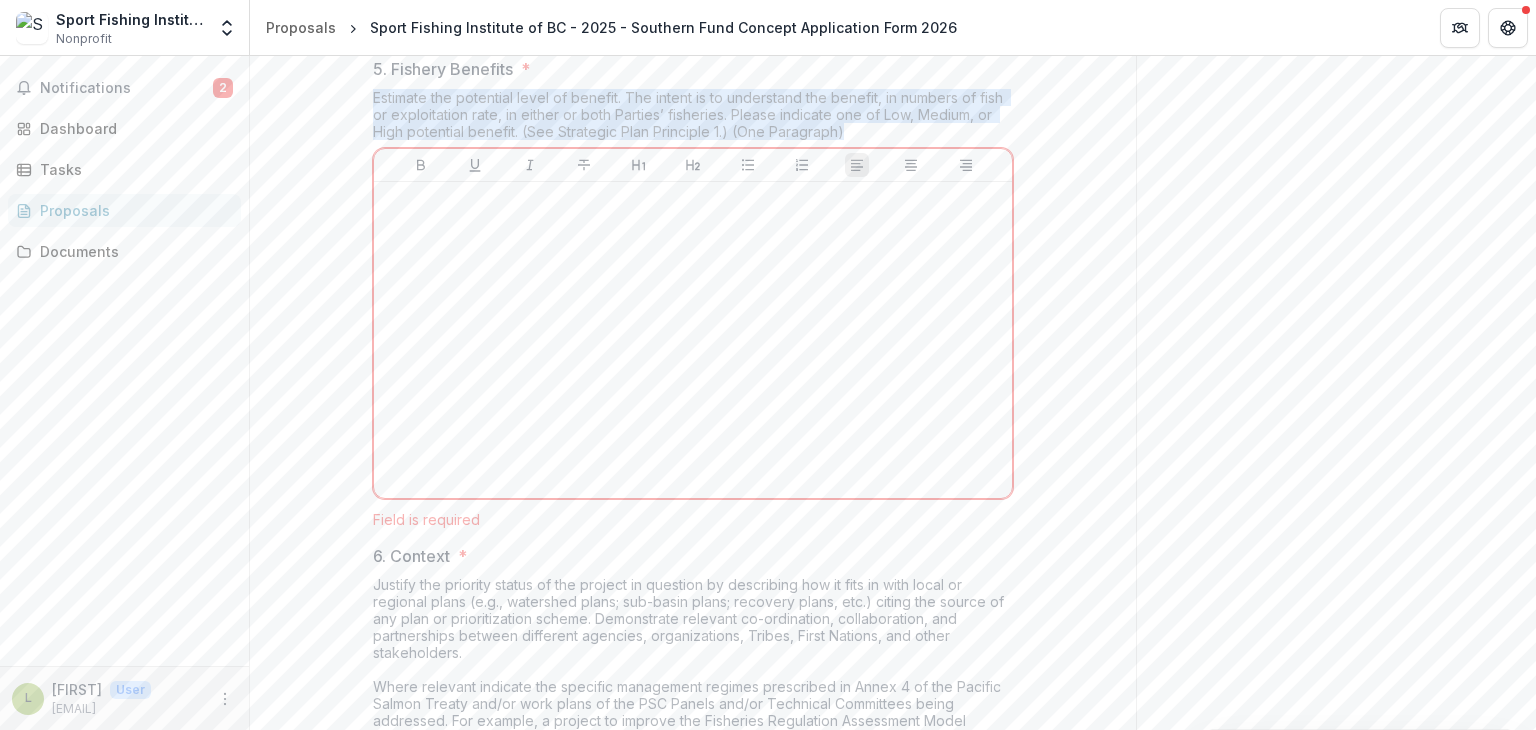 drag, startPoint x: 368, startPoint y: 241, endPoint x: 863, endPoint y: 286, distance: 497.04126 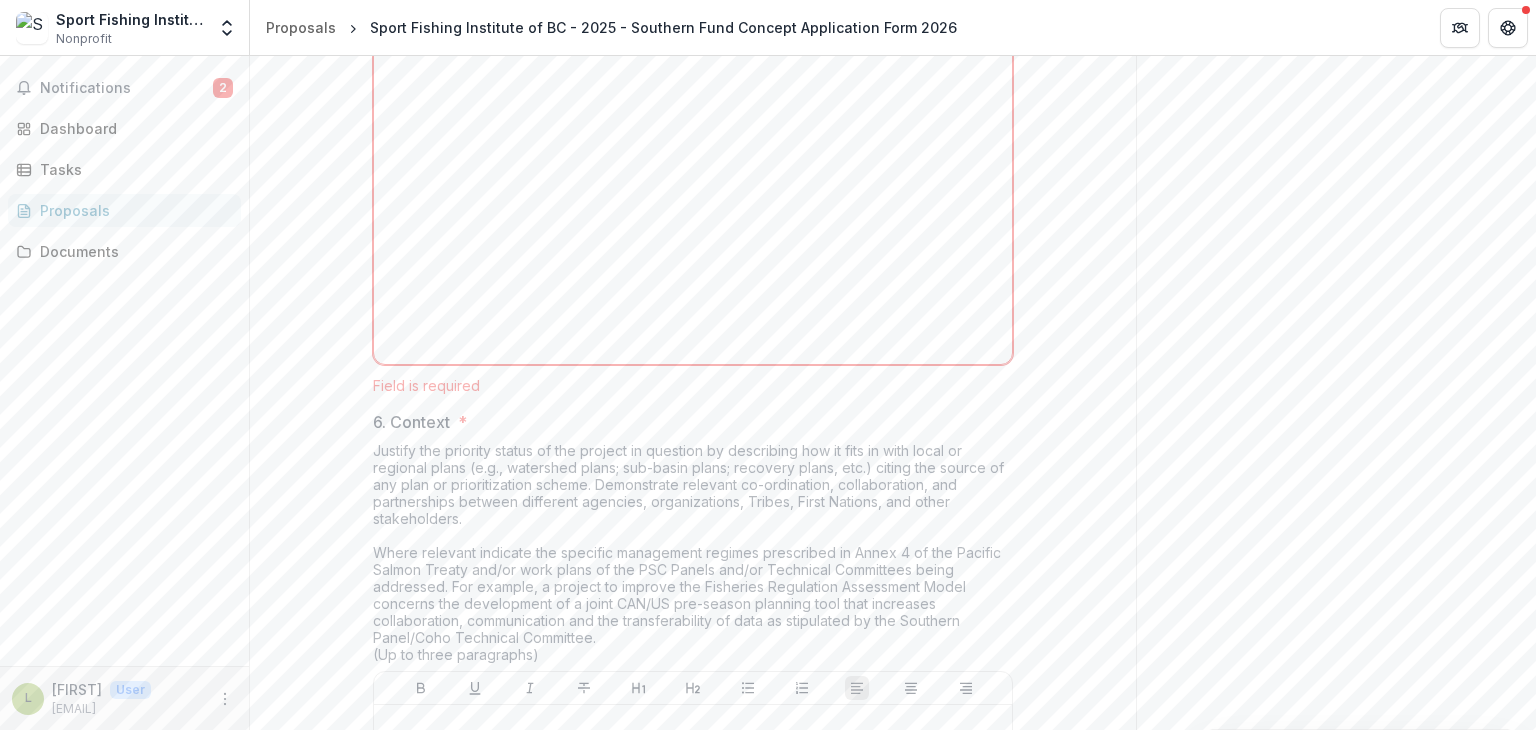 scroll, scrollTop: 3166, scrollLeft: 0, axis: vertical 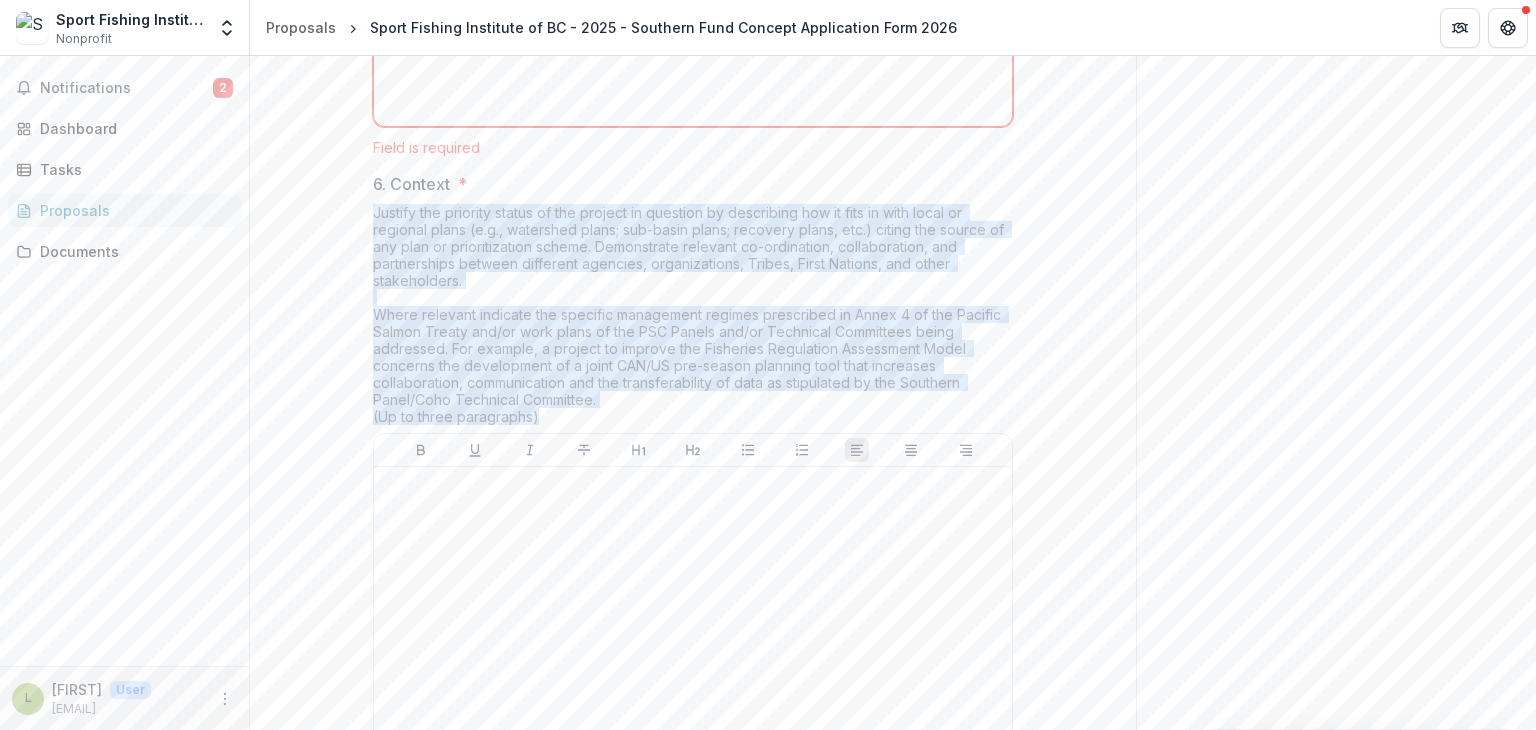 drag, startPoint x: 371, startPoint y: 355, endPoint x: 973, endPoint y: 553, distance: 633.72546 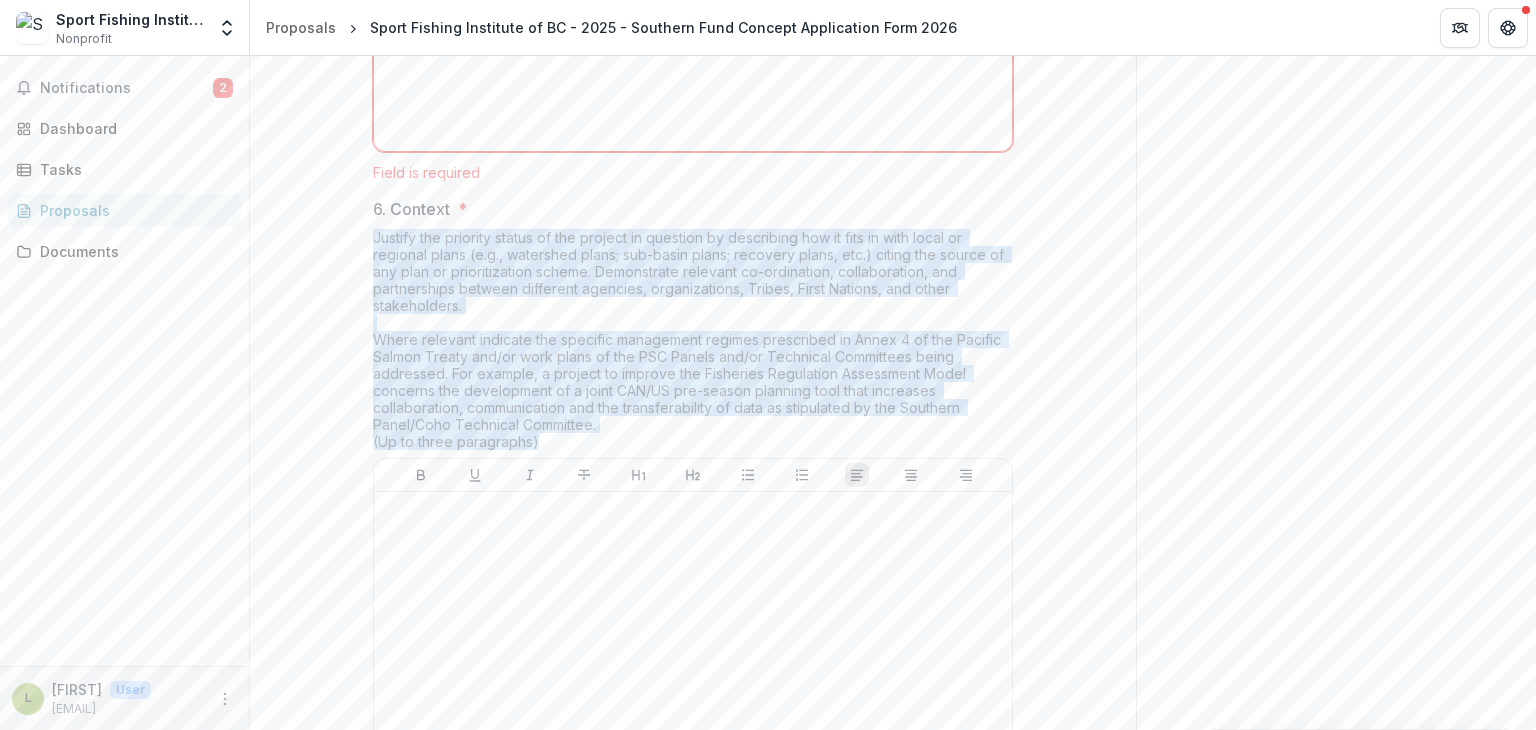 scroll, scrollTop: 3595, scrollLeft: 0, axis: vertical 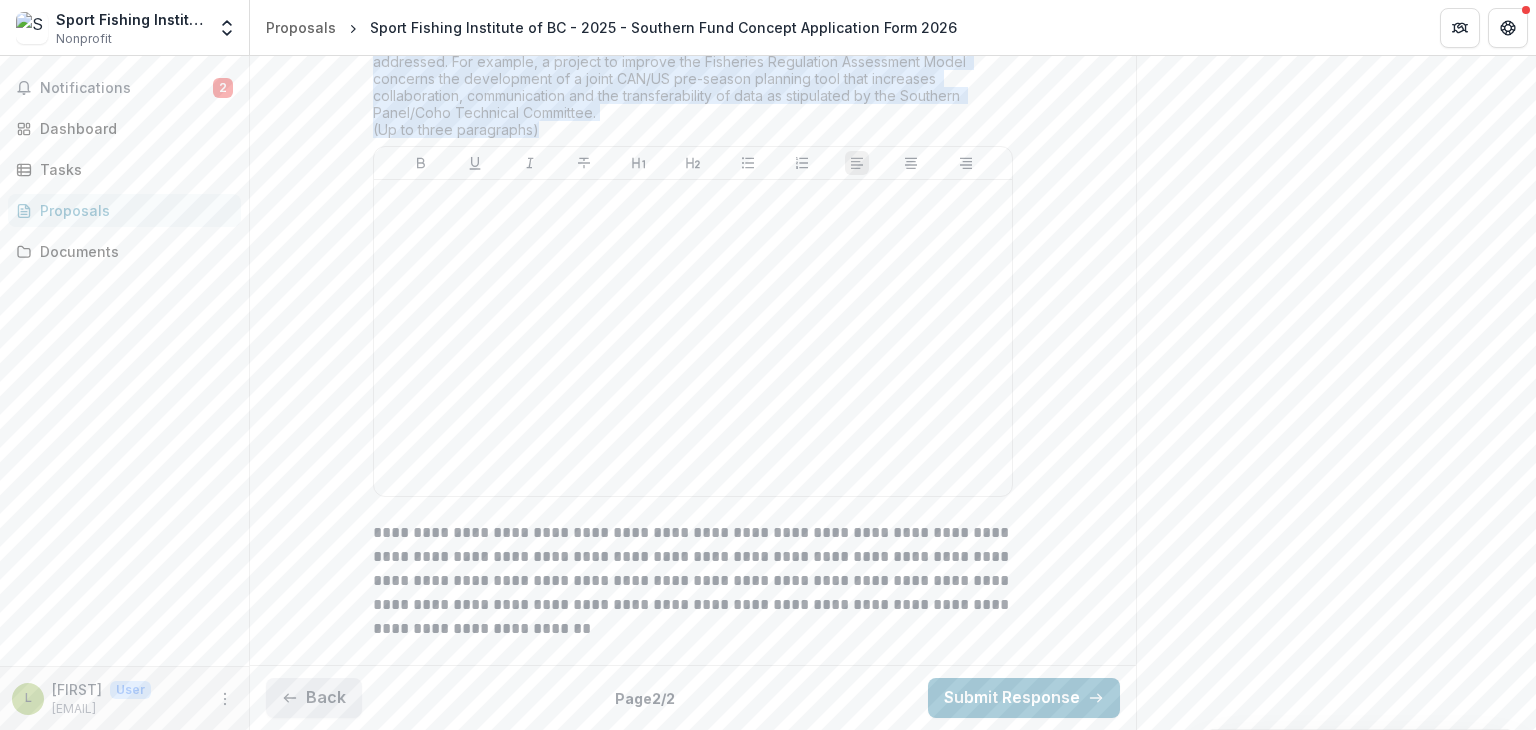click on "Back" at bounding box center [314, 698] 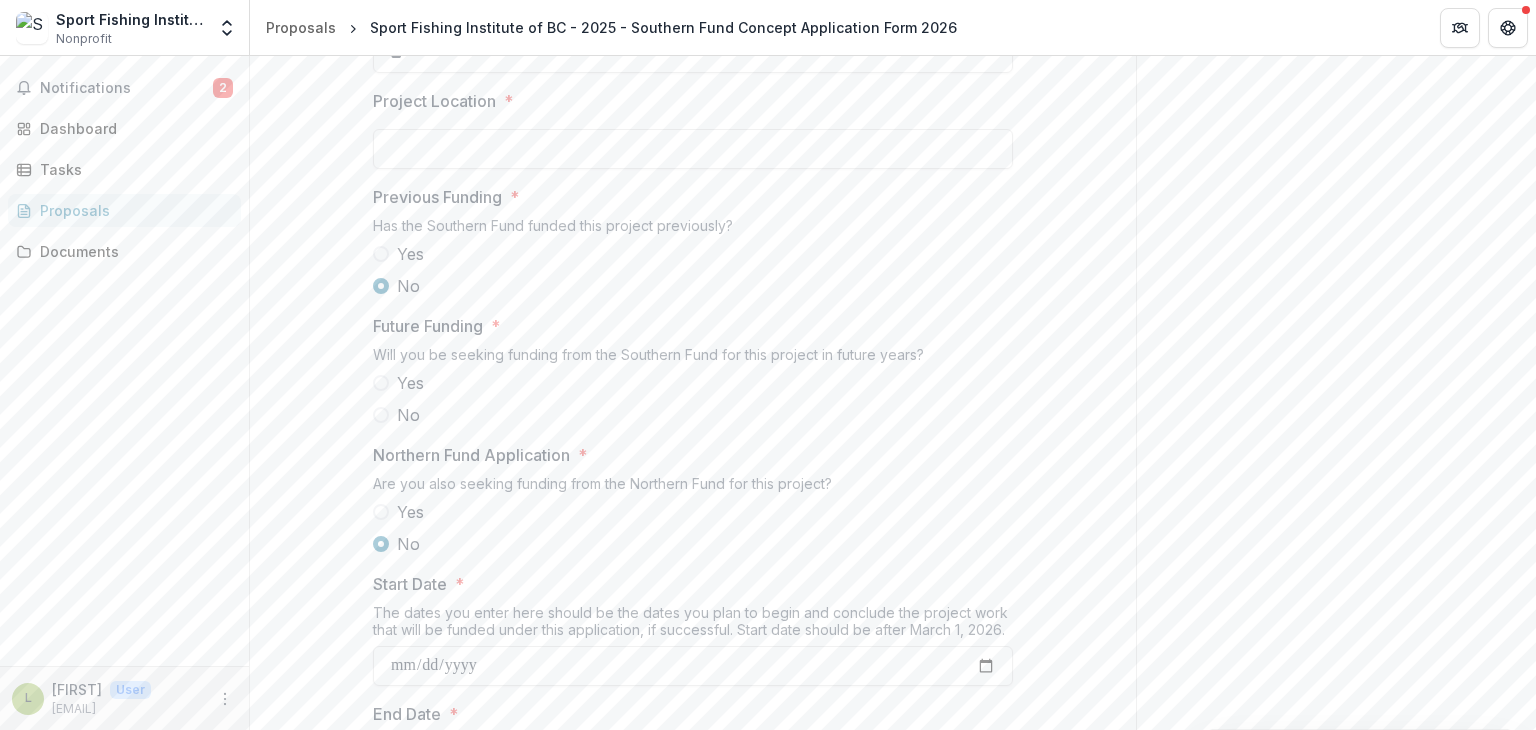 scroll, scrollTop: 1748, scrollLeft: 0, axis: vertical 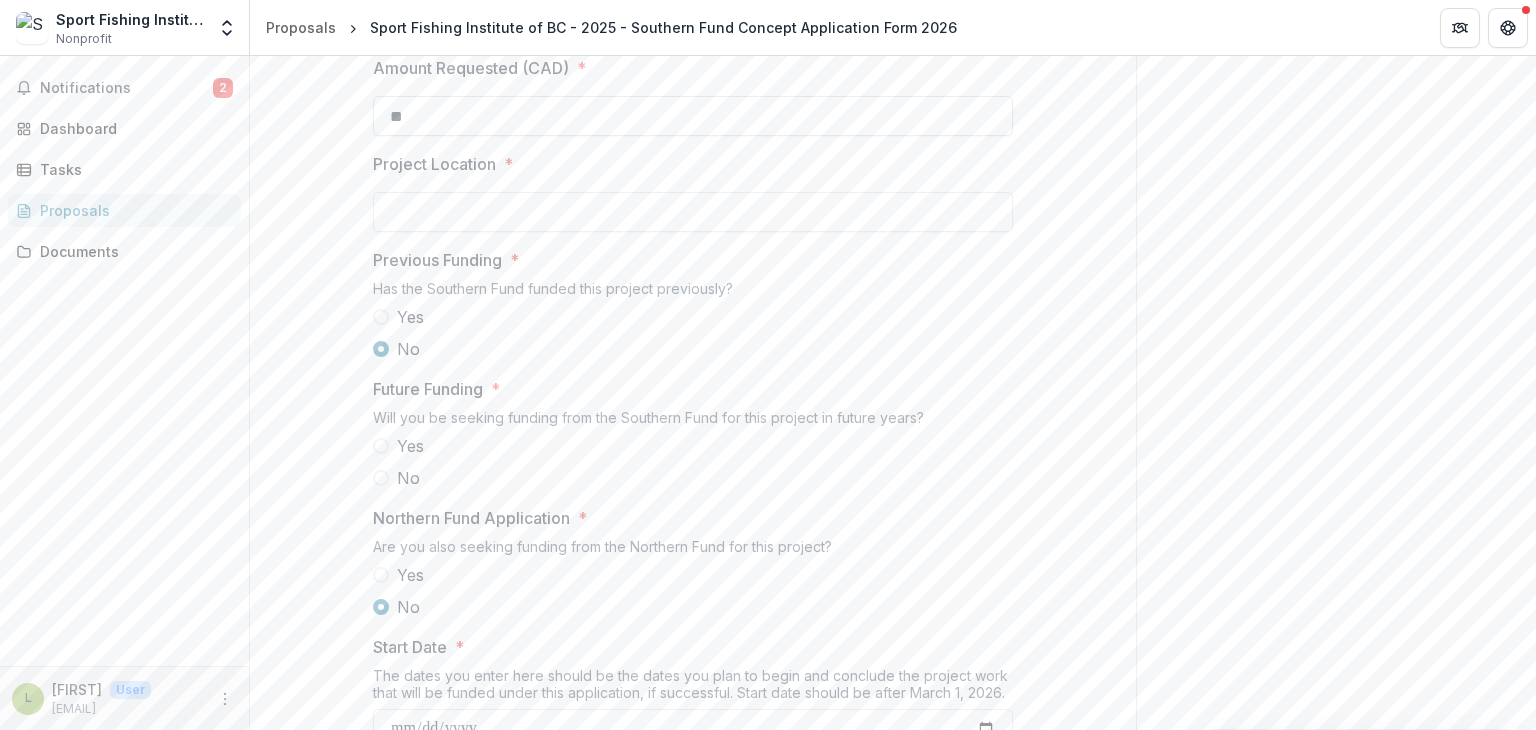 click on "**" at bounding box center [693, 116] 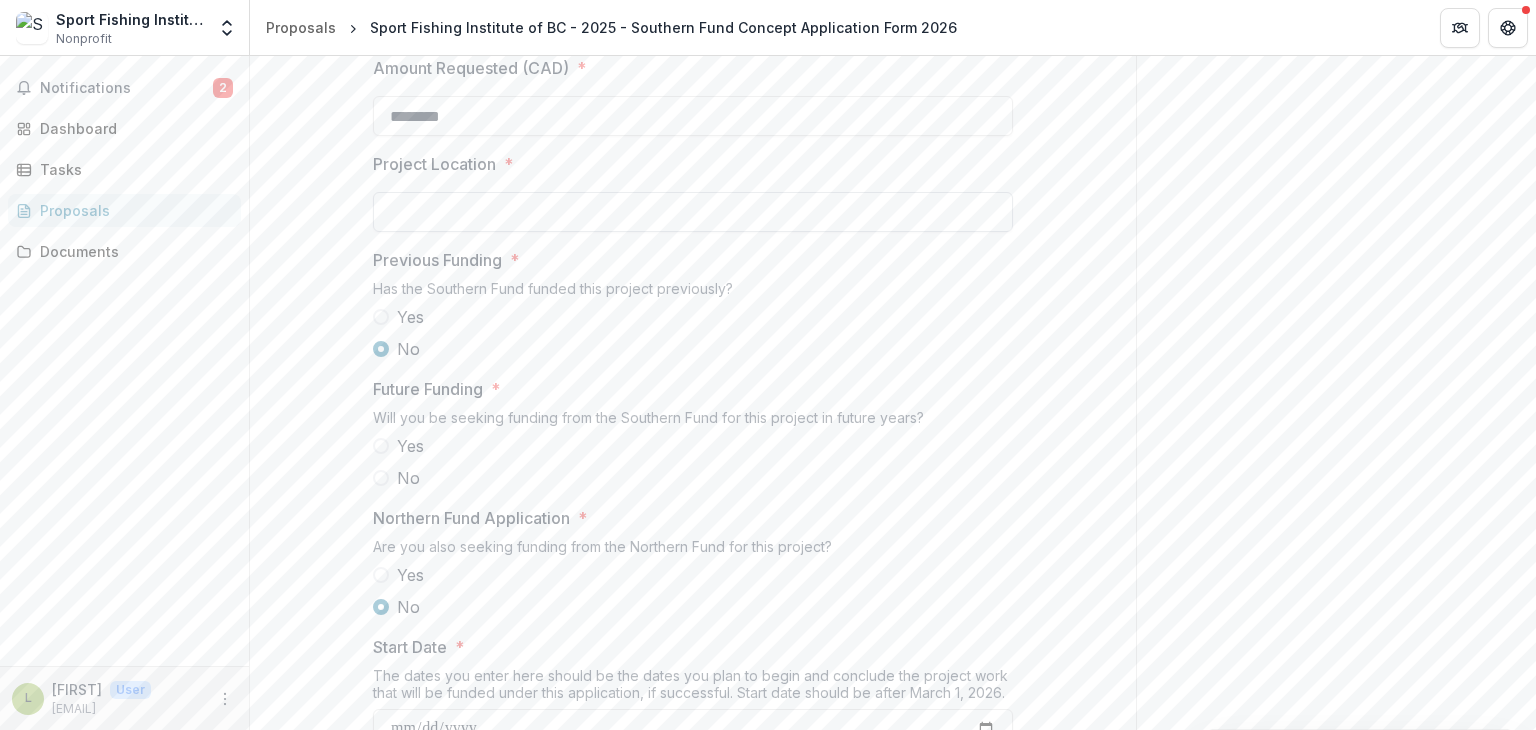 type on "********" 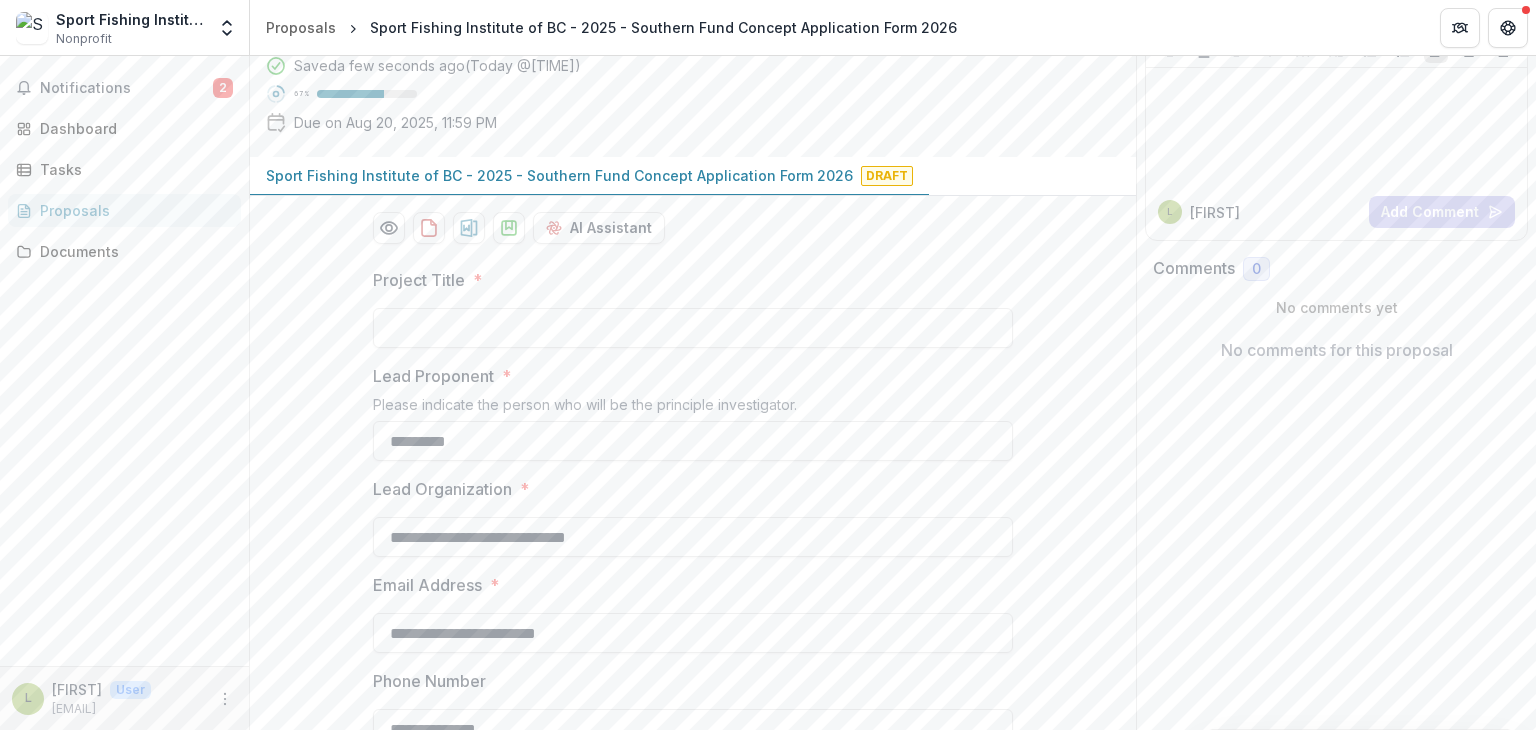 scroll, scrollTop: 174, scrollLeft: 0, axis: vertical 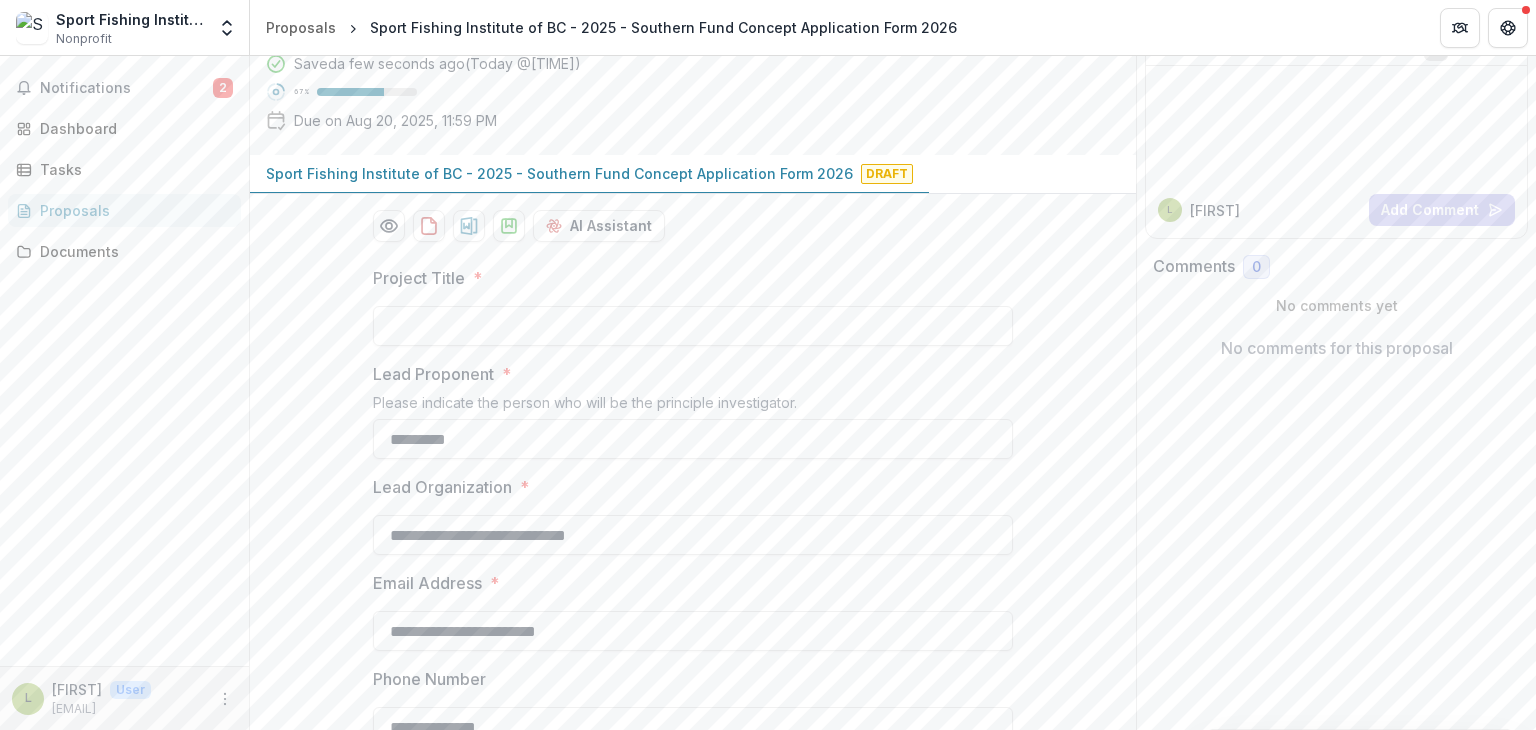 type on "**********" 